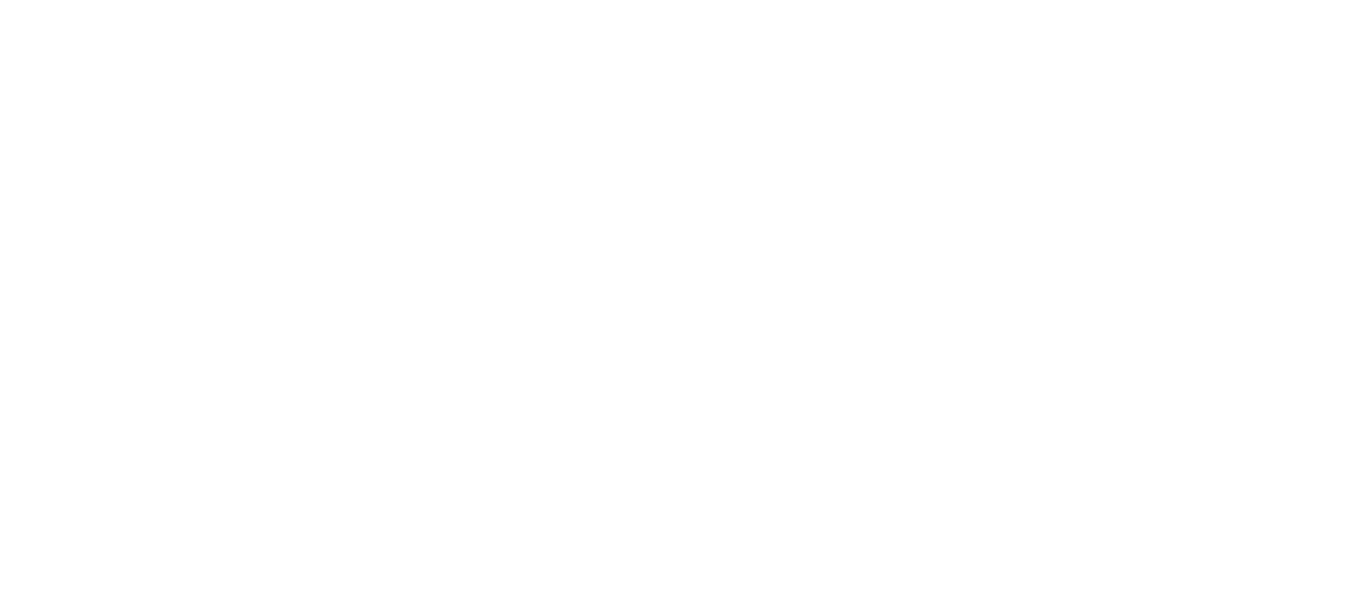 scroll, scrollTop: 0, scrollLeft: 0, axis: both 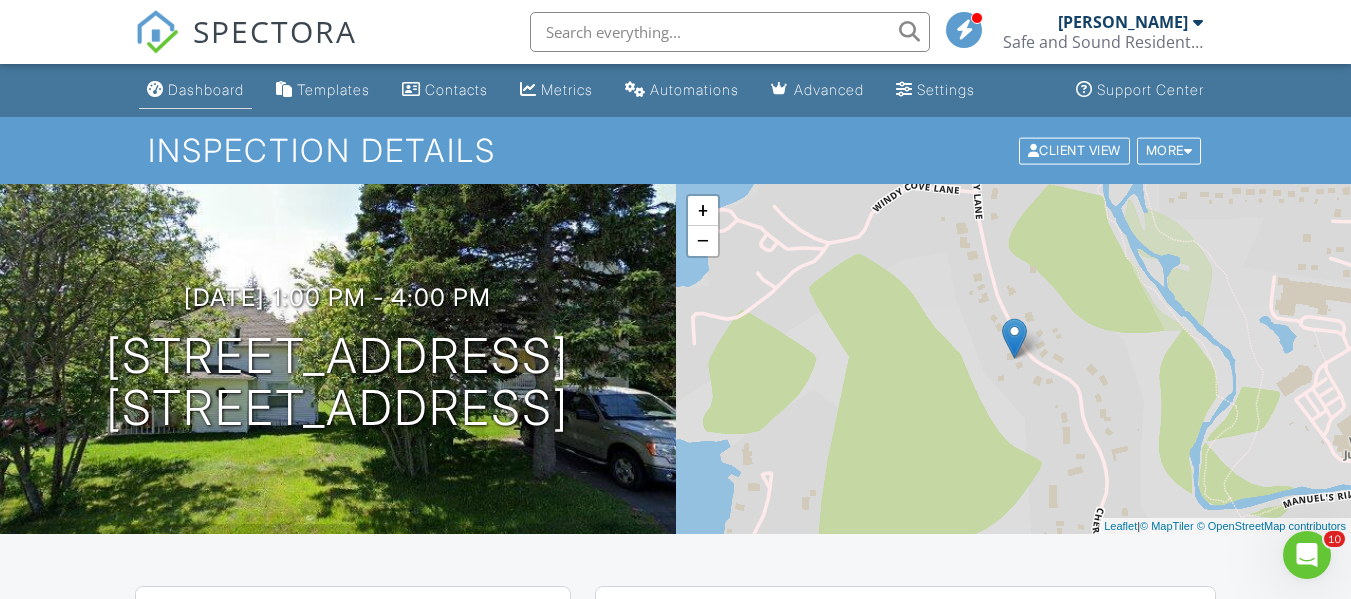 click on "Dashboard" at bounding box center [206, 89] 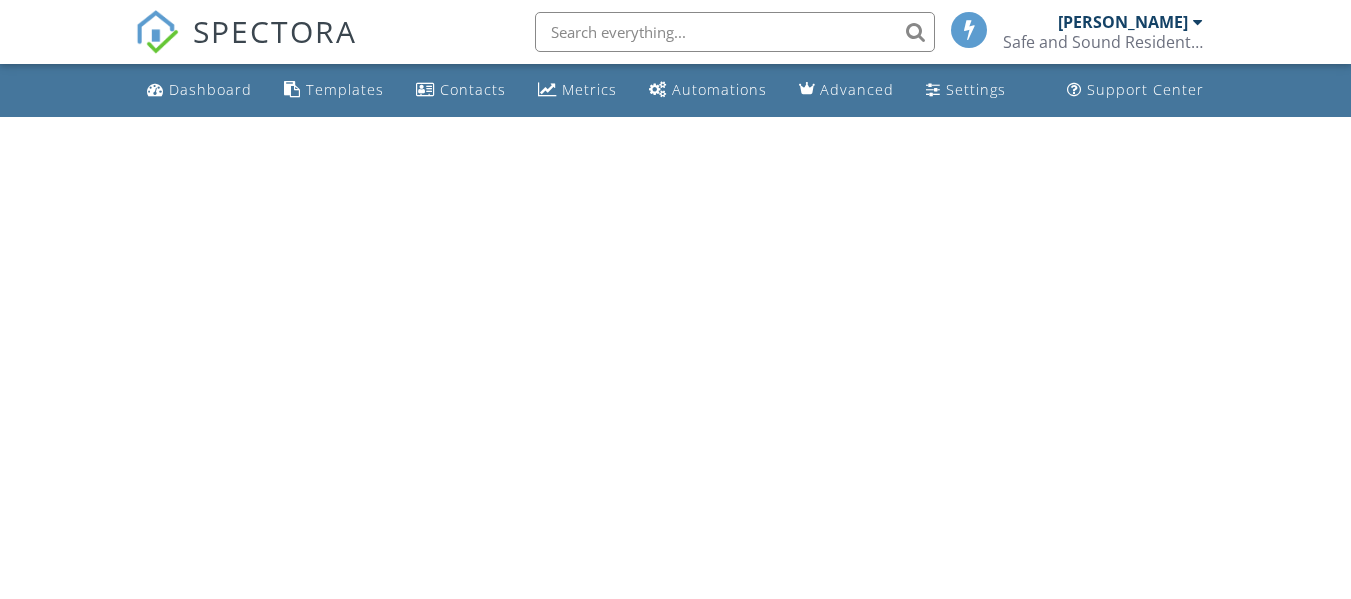 scroll, scrollTop: 0, scrollLeft: 0, axis: both 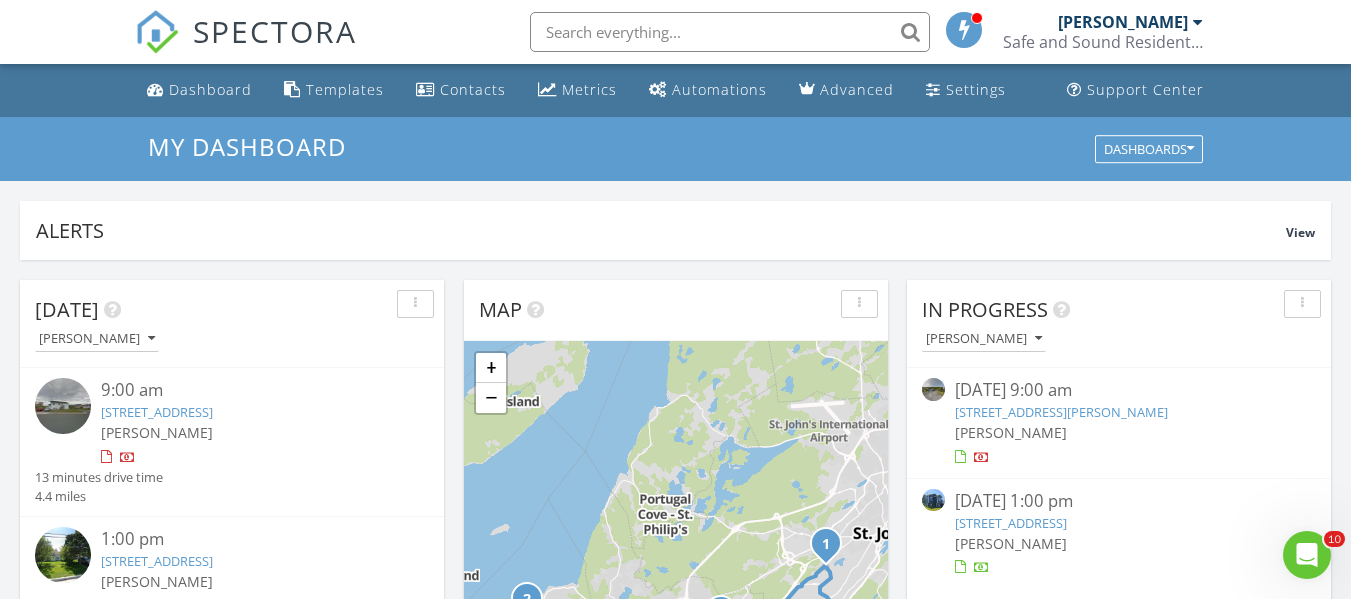 click on "10 Quiltys Rd, Paradise, NL A1L 3K6" at bounding box center [1011, 523] 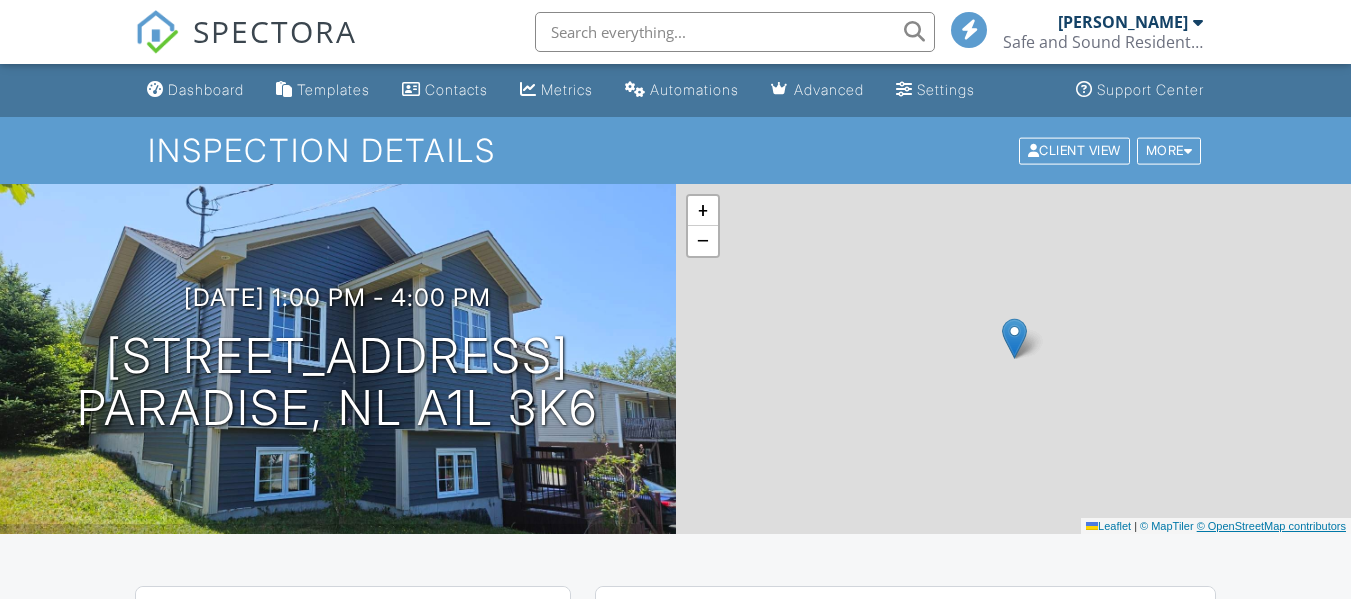 scroll, scrollTop: 0, scrollLeft: 0, axis: both 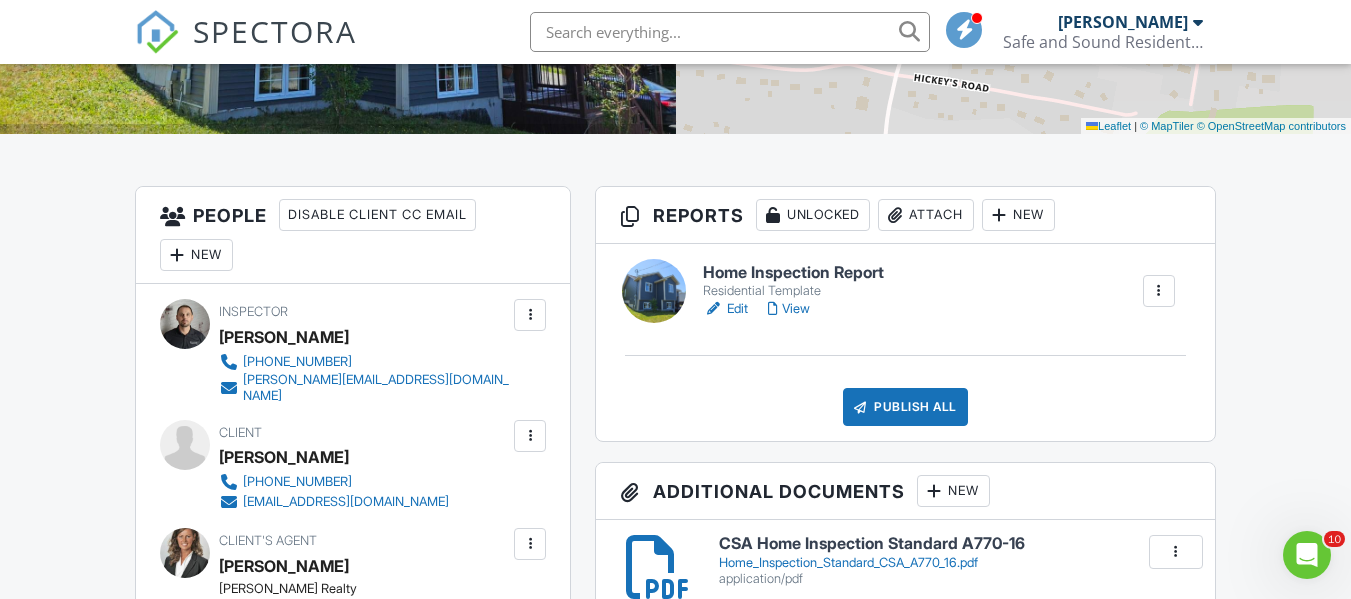 click on "Edit" at bounding box center (725, 309) 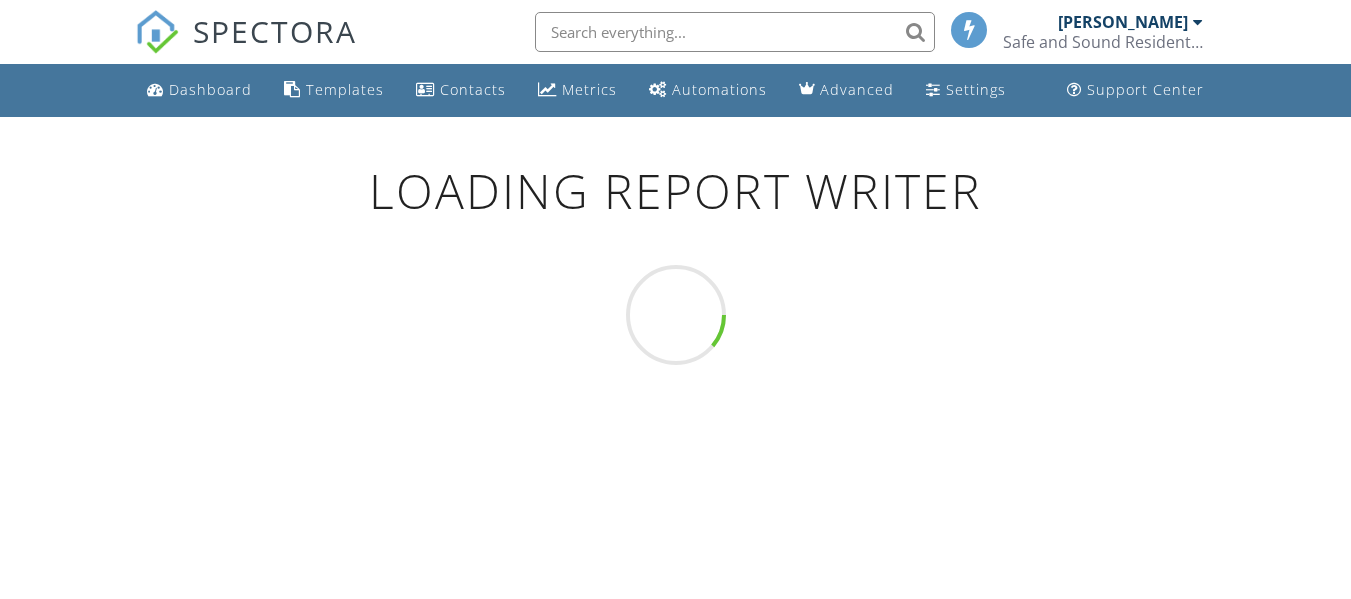 scroll, scrollTop: 0, scrollLeft: 0, axis: both 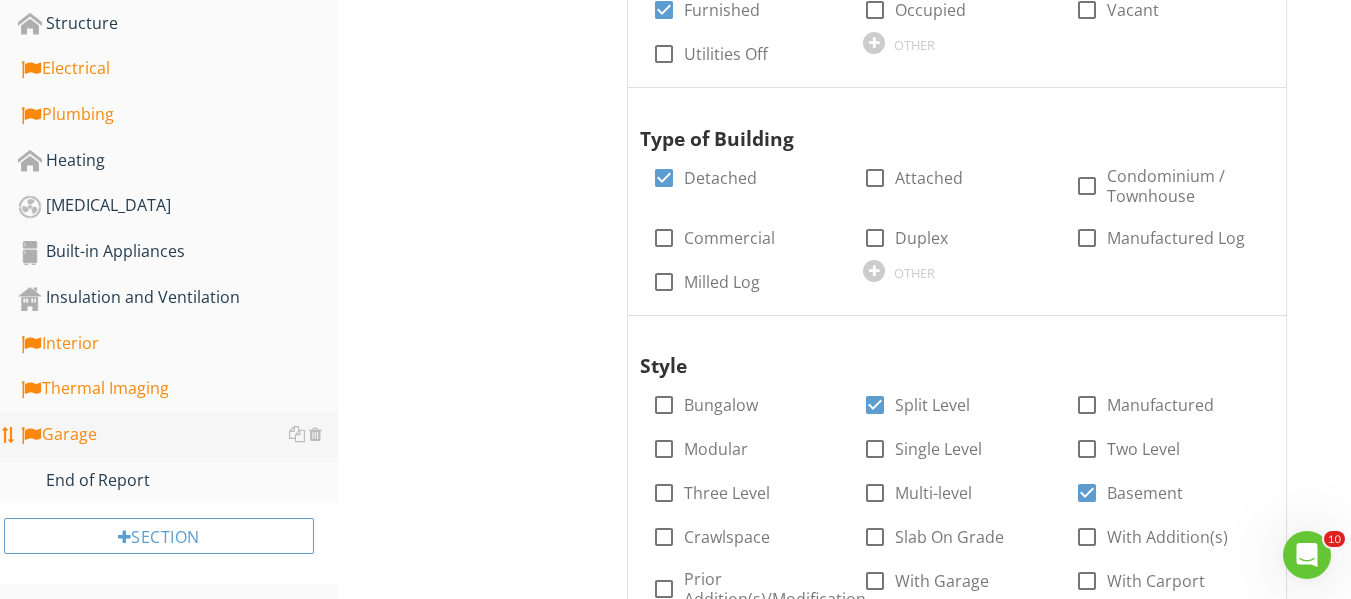 drag, startPoint x: 108, startPoint y: 437, endPoint x: 119, endPoint y: 438, distance: 11.045361 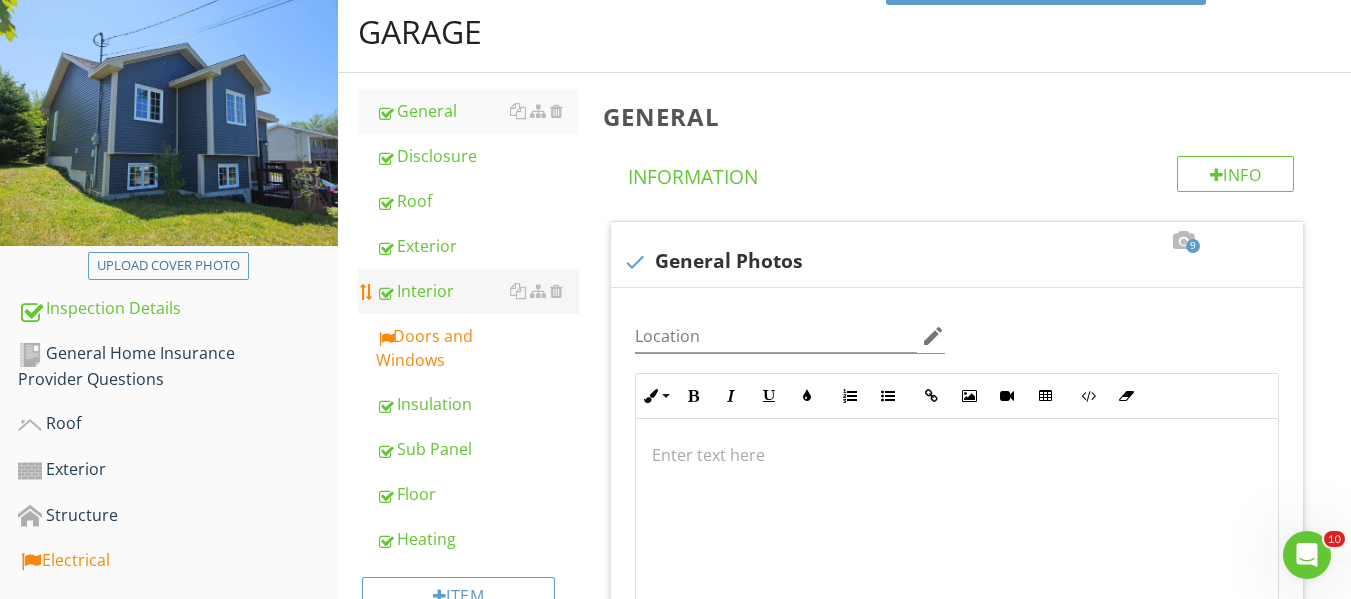scroll, scrollTop: 200, scrollLeft: 0, axis: vertical 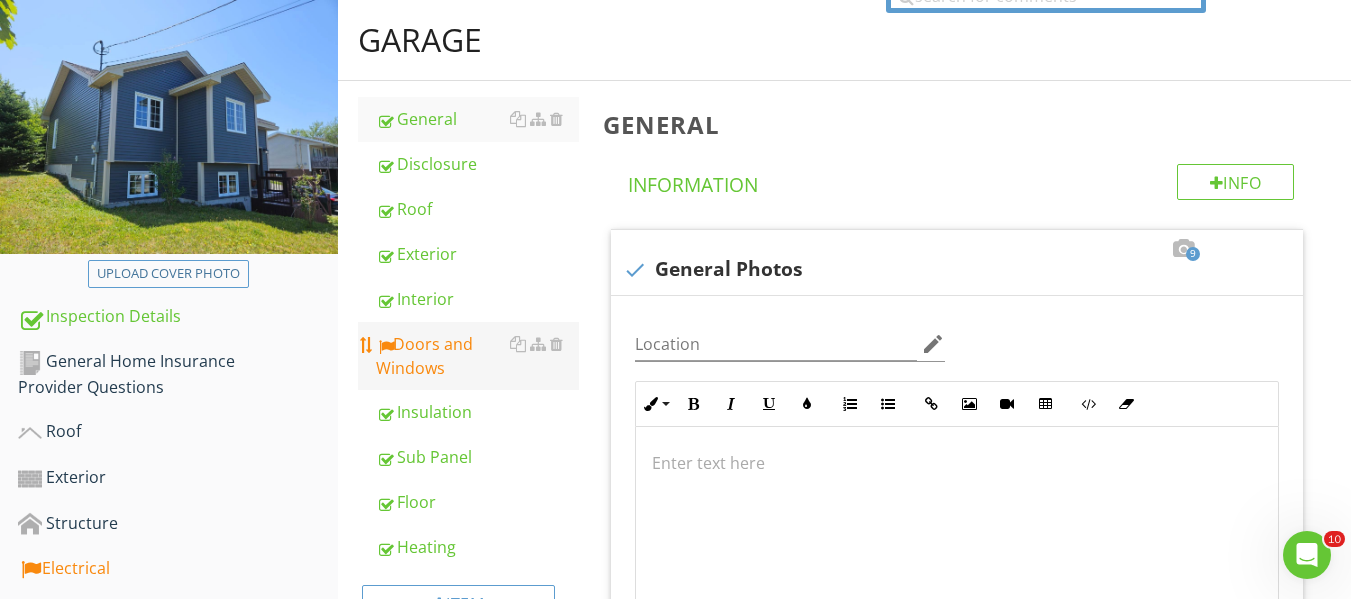 click on "Doors and Windows" at bounding box center [477, 356] 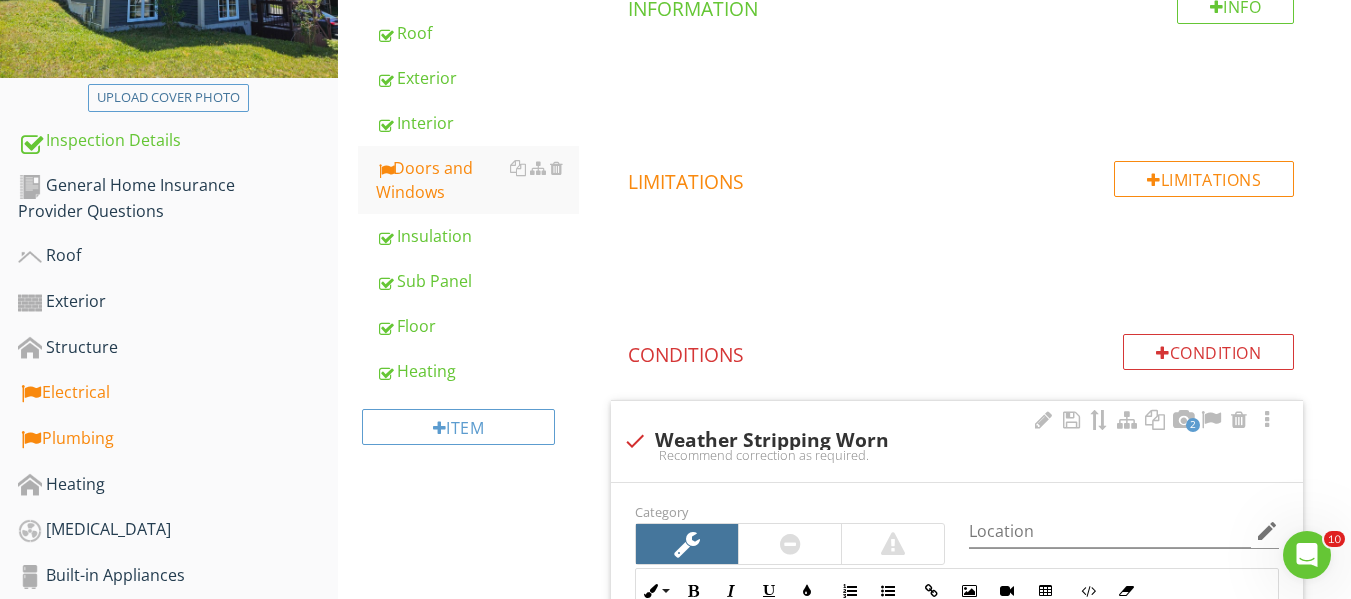 scroll, scrollTop: 700, scrollLeft: 0, axis: vertical 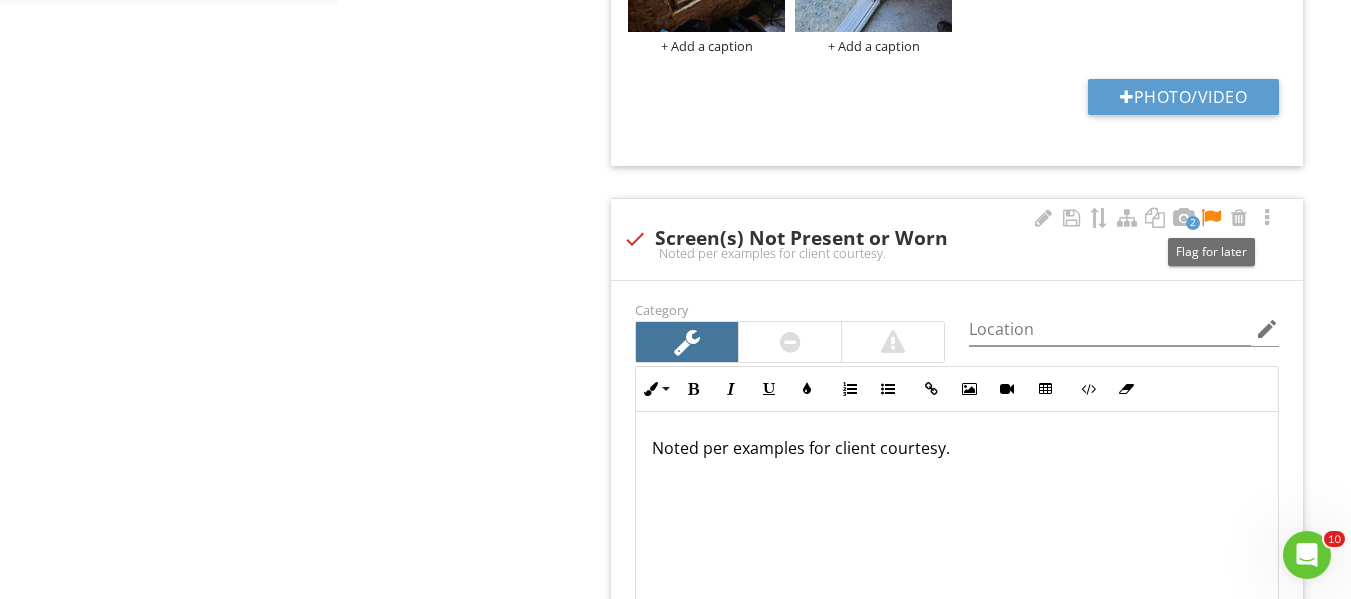 click at bounding box center (1211, 218) 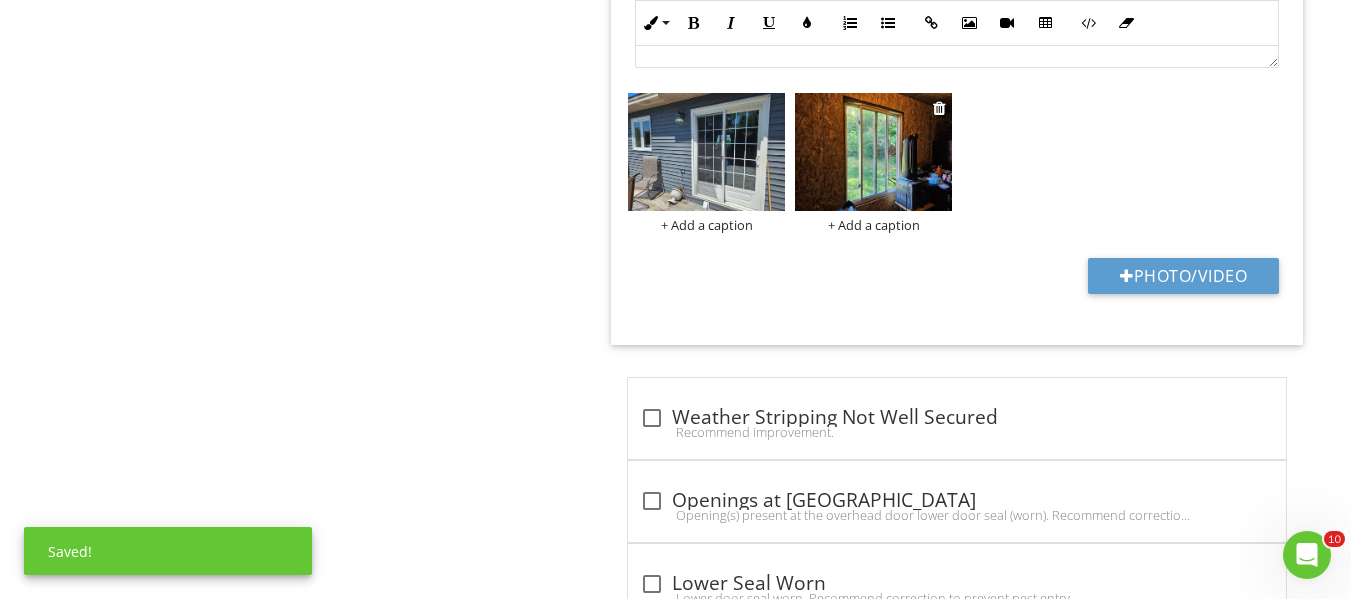 scroll, scrollTop: 1800, scrollLeft: 0, axis: vertical 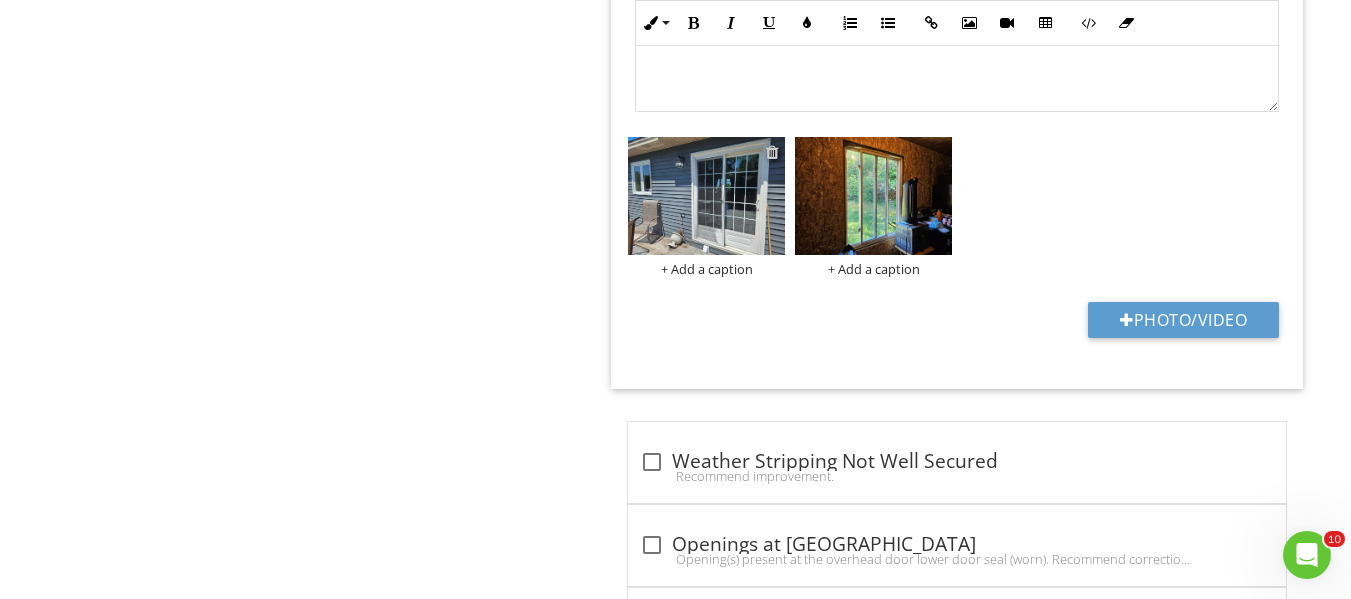 click at bounding box center [772, 152] 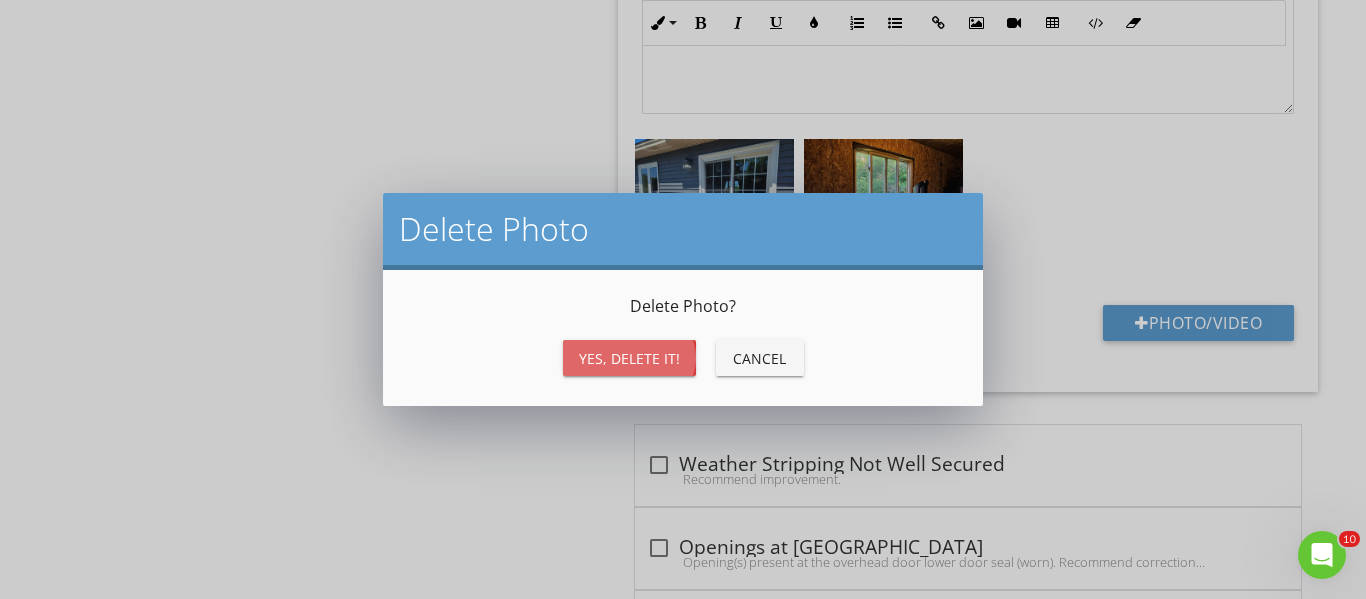 click on "Yes, Delete it!" at bounding box center [629, 358] 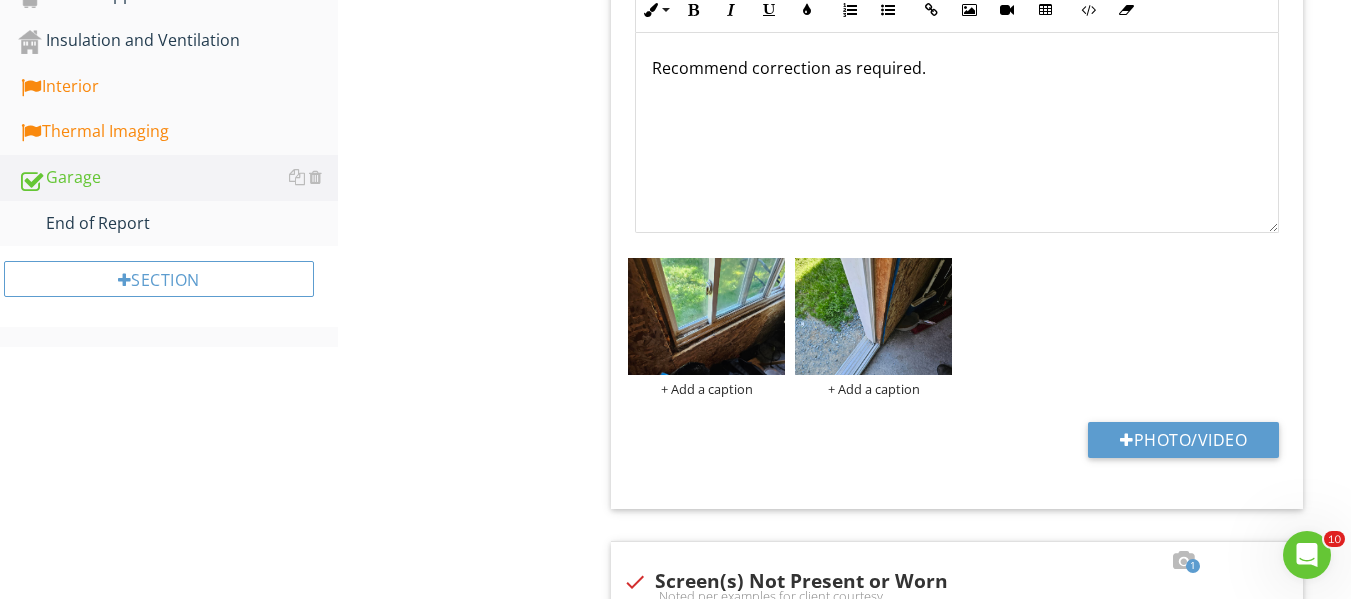 scroll, scrollTop: 600, scrollLeft: 0, axis: vertical 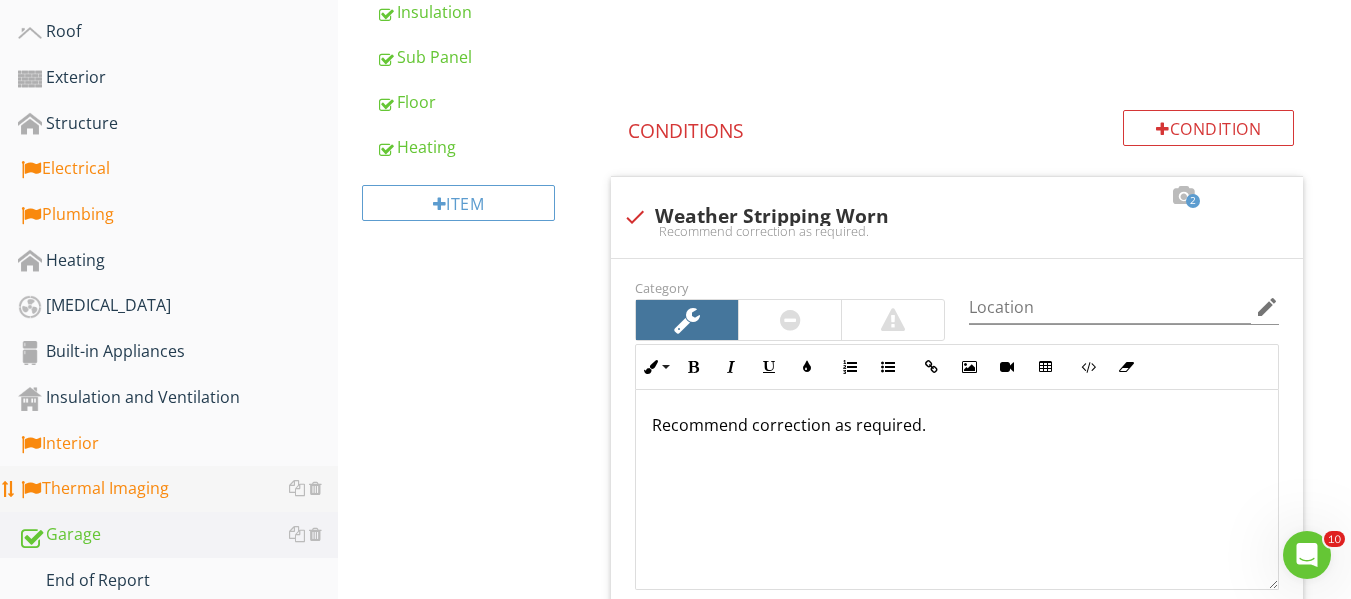 click on "Thermal Imaging" at bounding box center (178, 489) 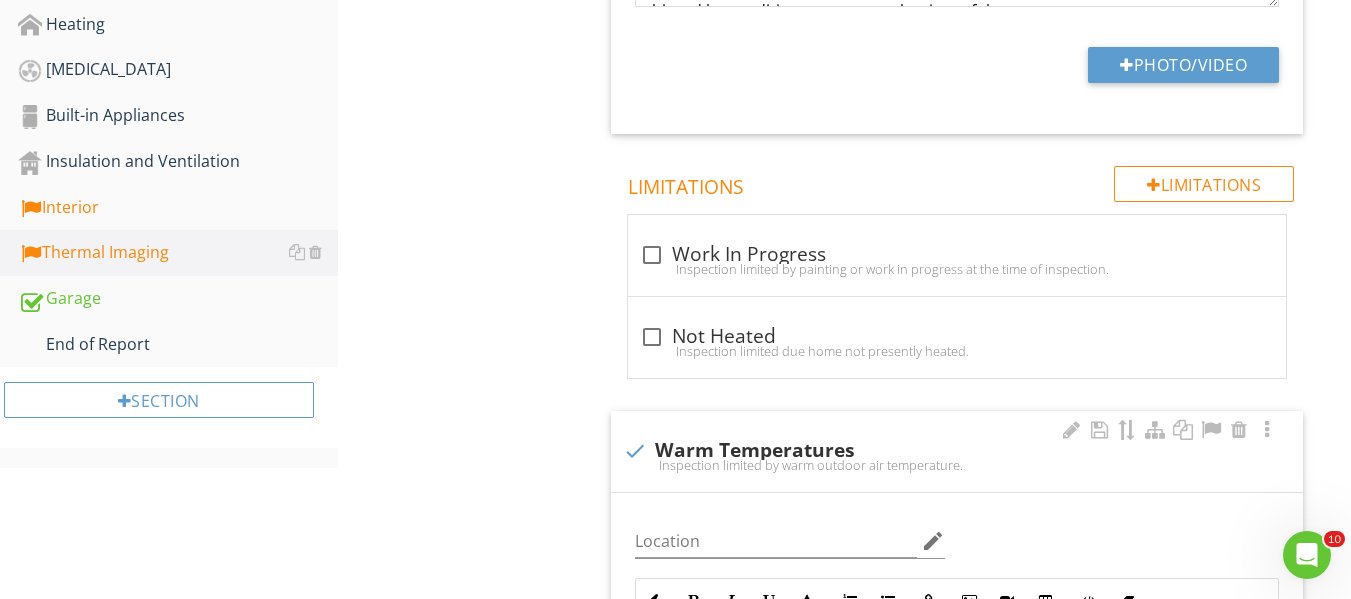 scroll, scrollTop: 1200, scrollLeft: 0, axis: vertical 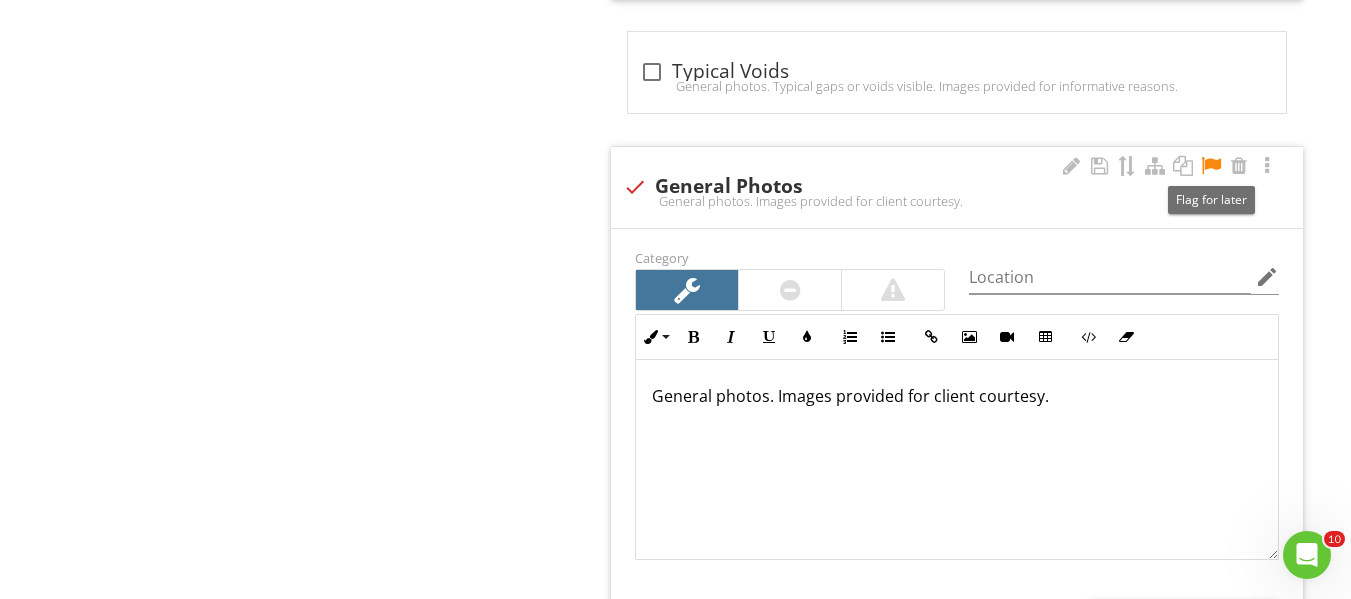 click at bounding box center (1211, 166) 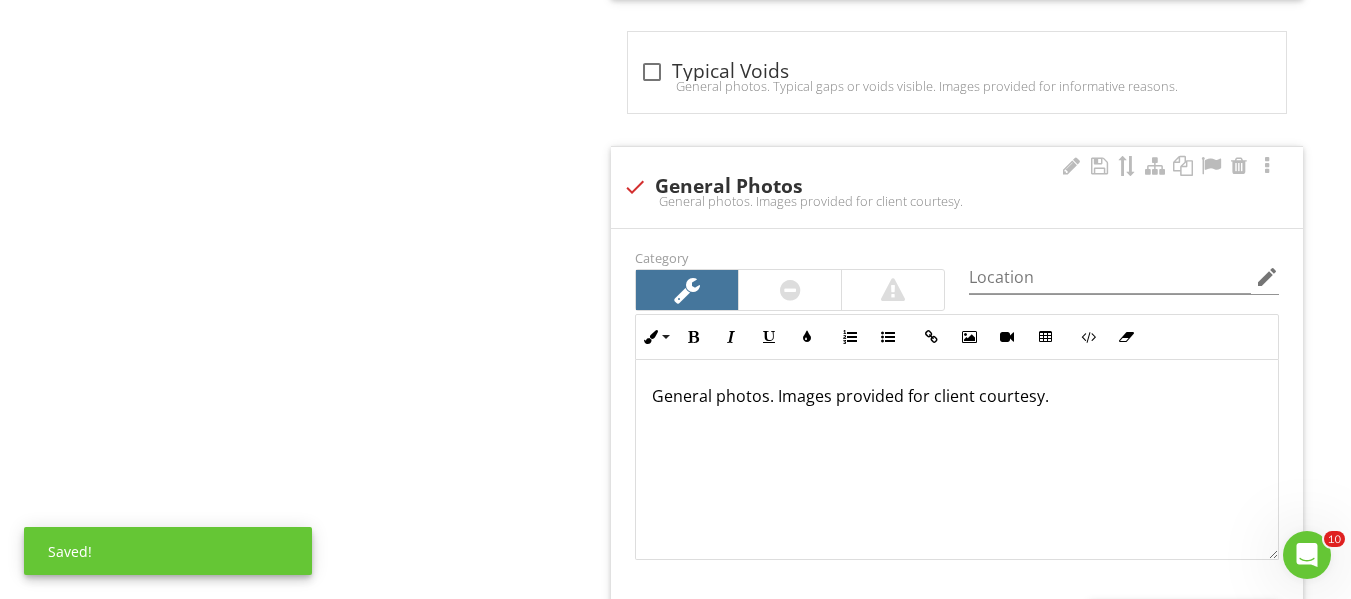 scroll, scrollTop: 1, scrollLeft: 0, axis: vertical 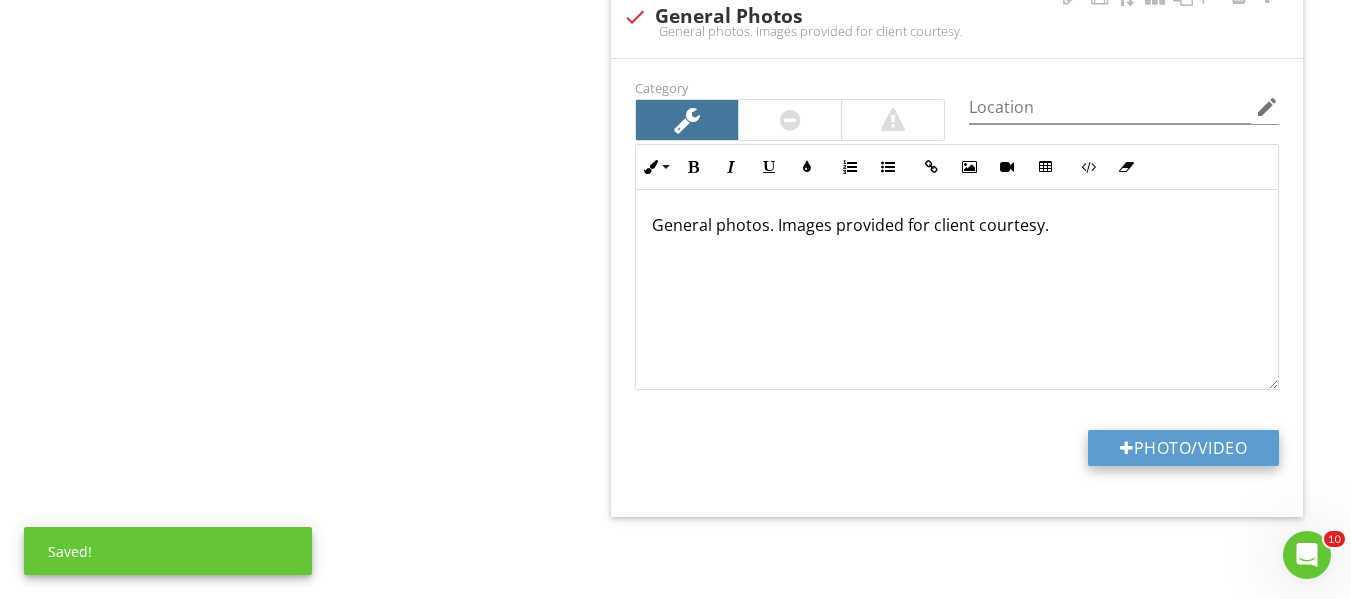 click on "Photo/Video" at bounding box center (1183, 448) 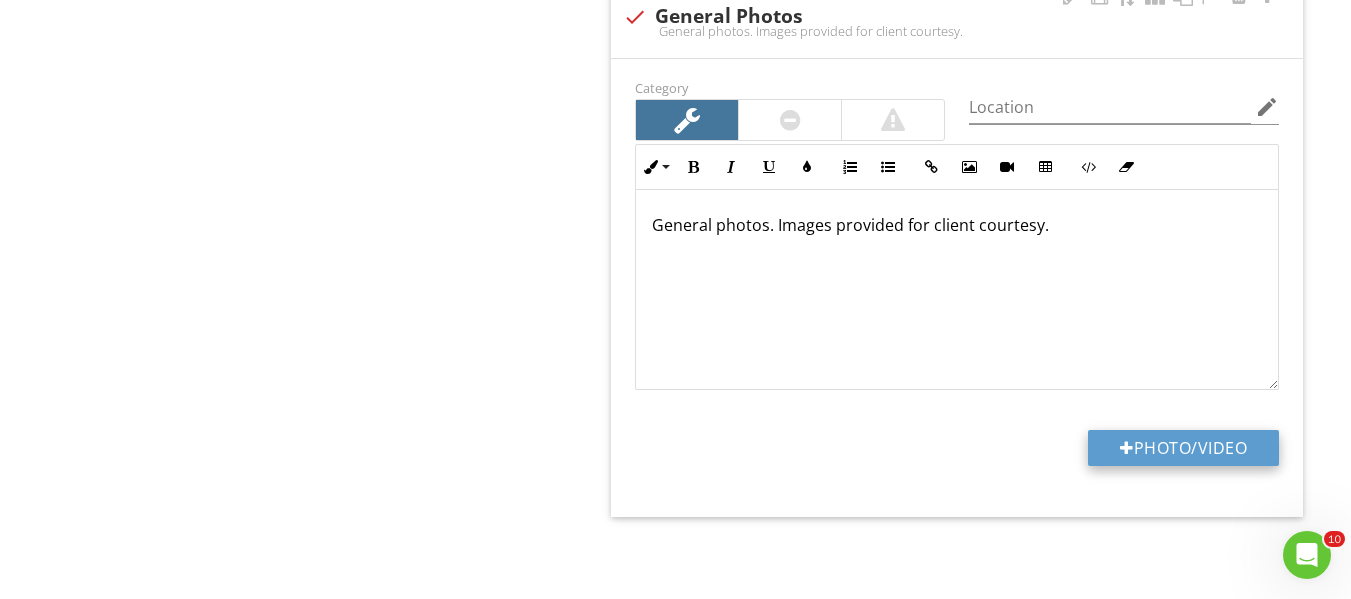 click on "Photo/Video" at bounding box center [1183, 448] 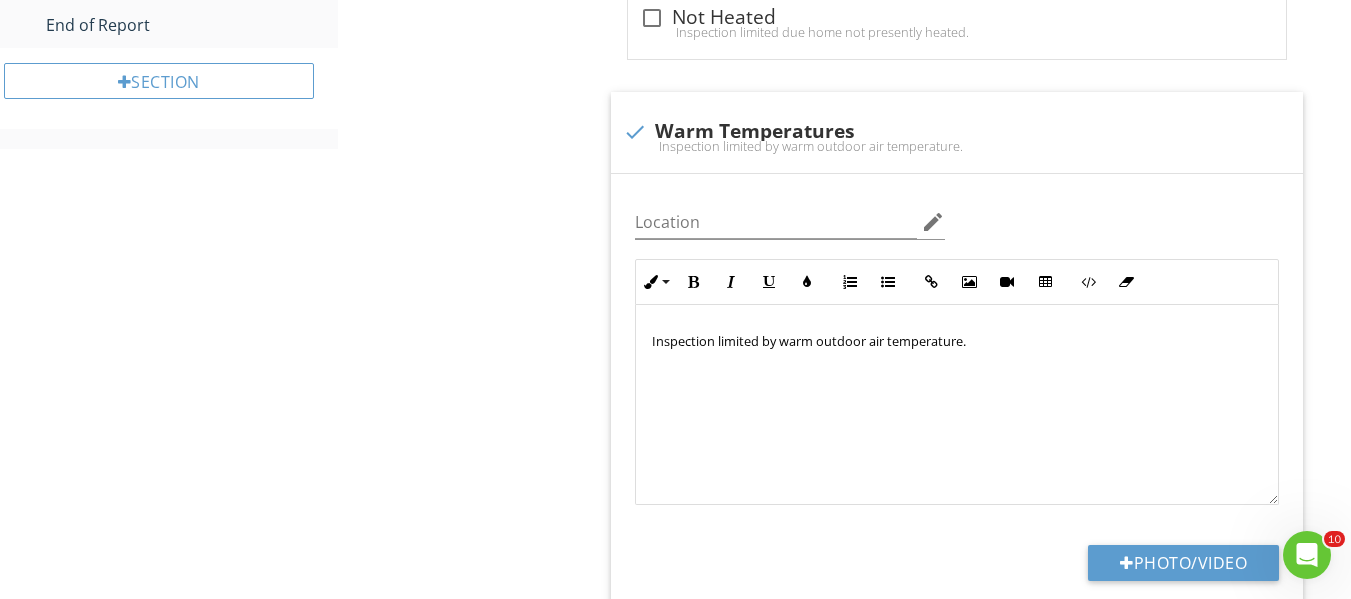 scroll, scrollTop: 869, scrollLeft: 0, axis: vertical 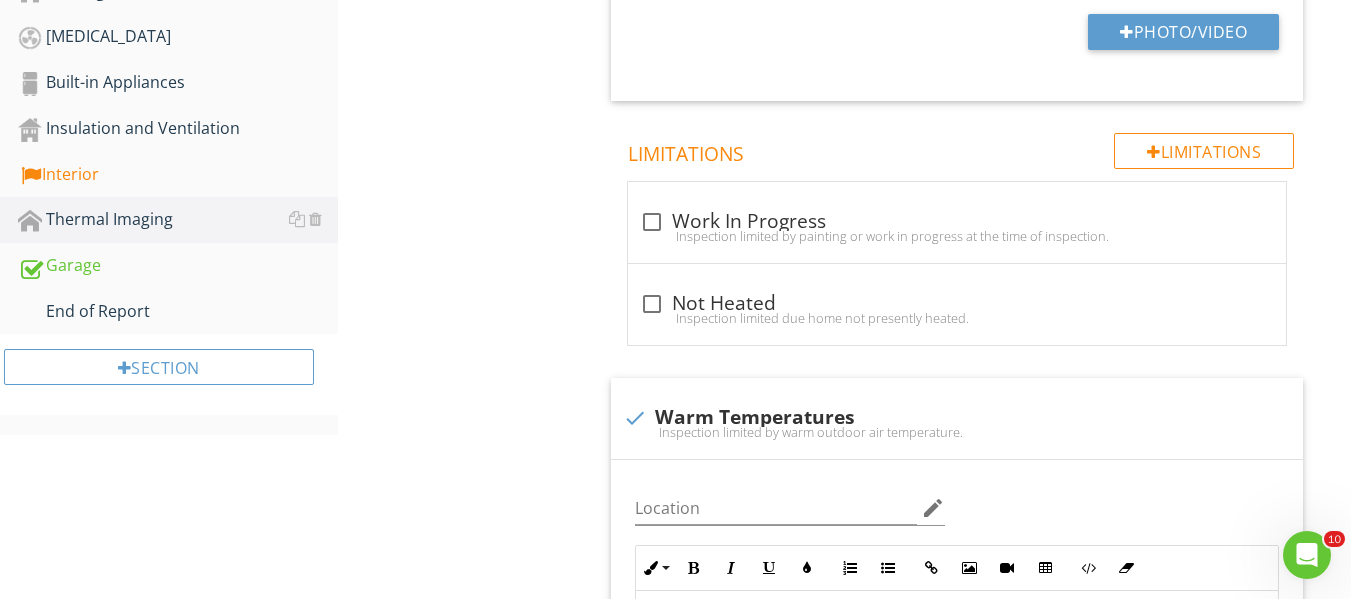 click on "Interior" at bounding box center [178, 175] 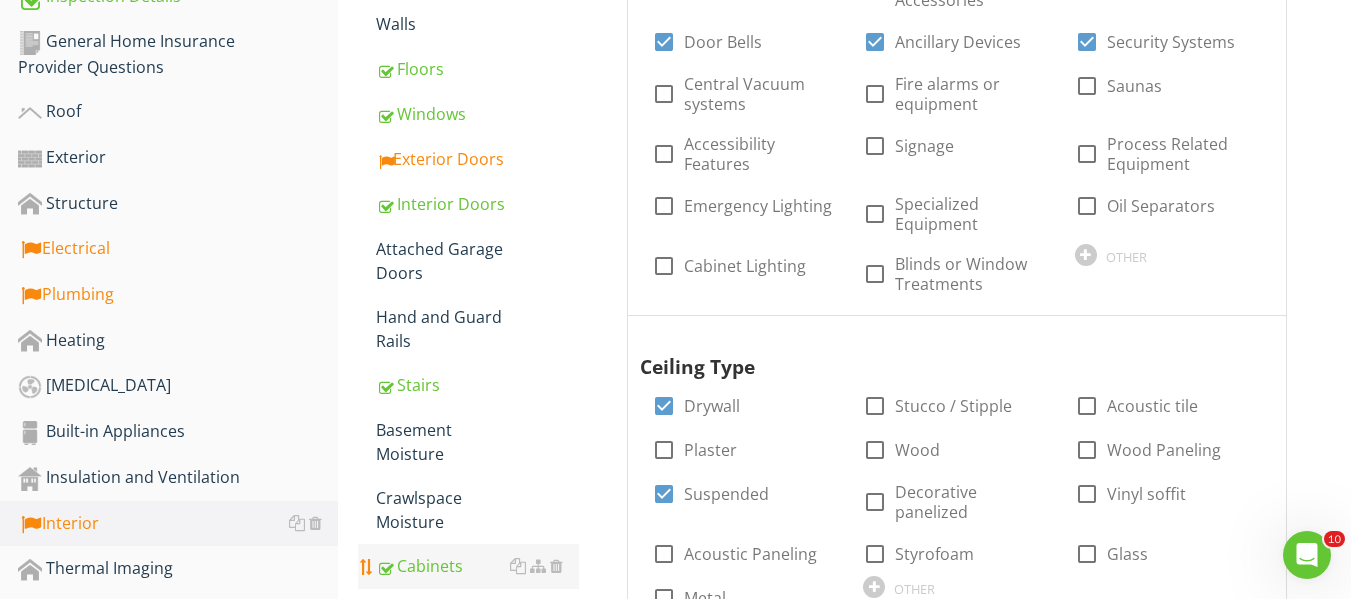 scroll, scrollTop: 369, scrollLeft: 0, axis: vertical 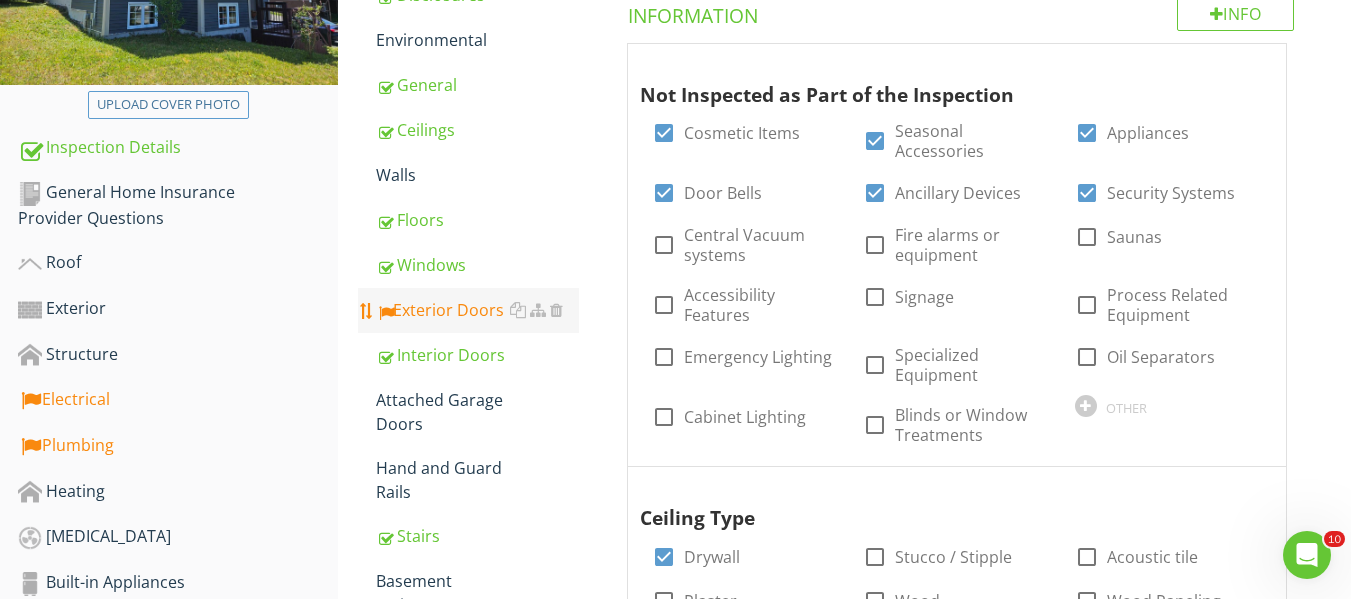 click on "Exterior Doors" at bounding box center (477, 310) 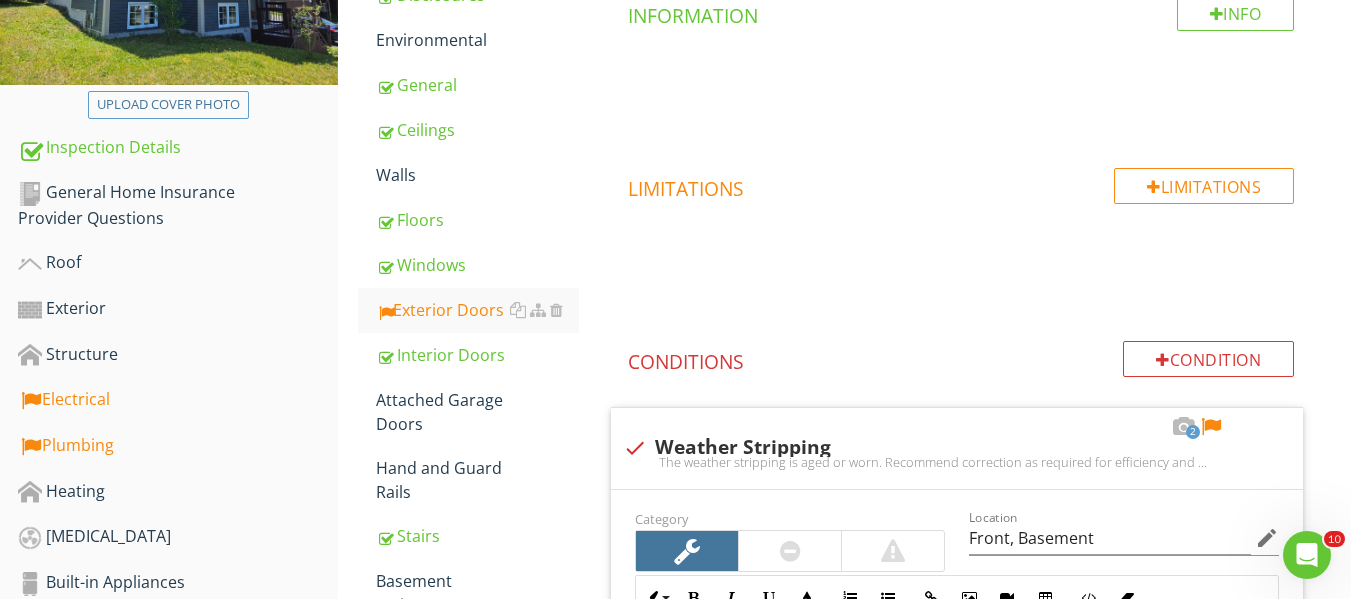 scroll, scrollTop: 869, scrollLeft: 0, axis: vertical 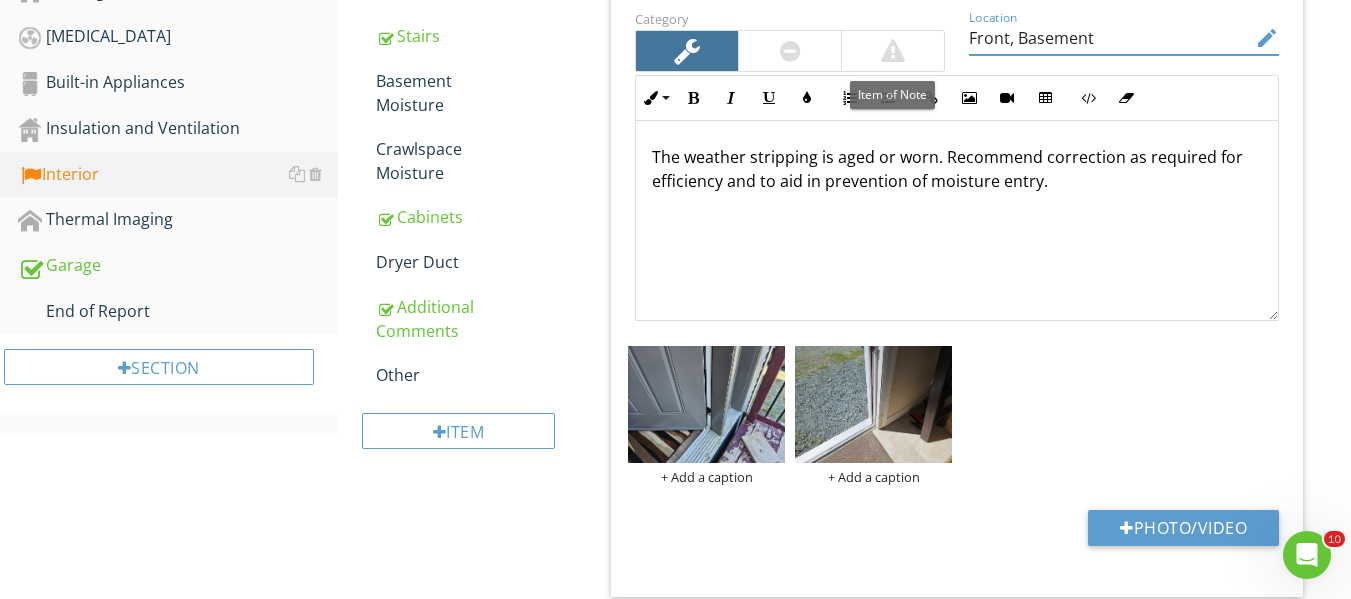 drag, startPoint x: 1018, startPoint y: 36, endPoint x: 903, endPoint y: 46, distance: 115.43397 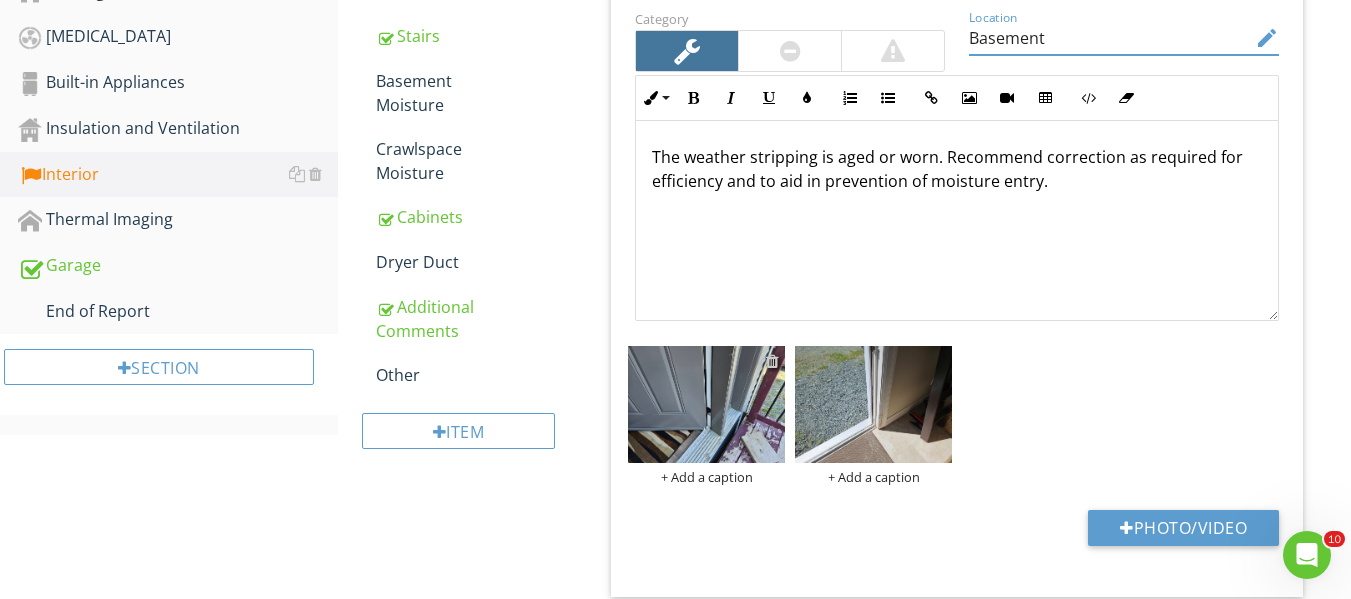 type on "Basement" 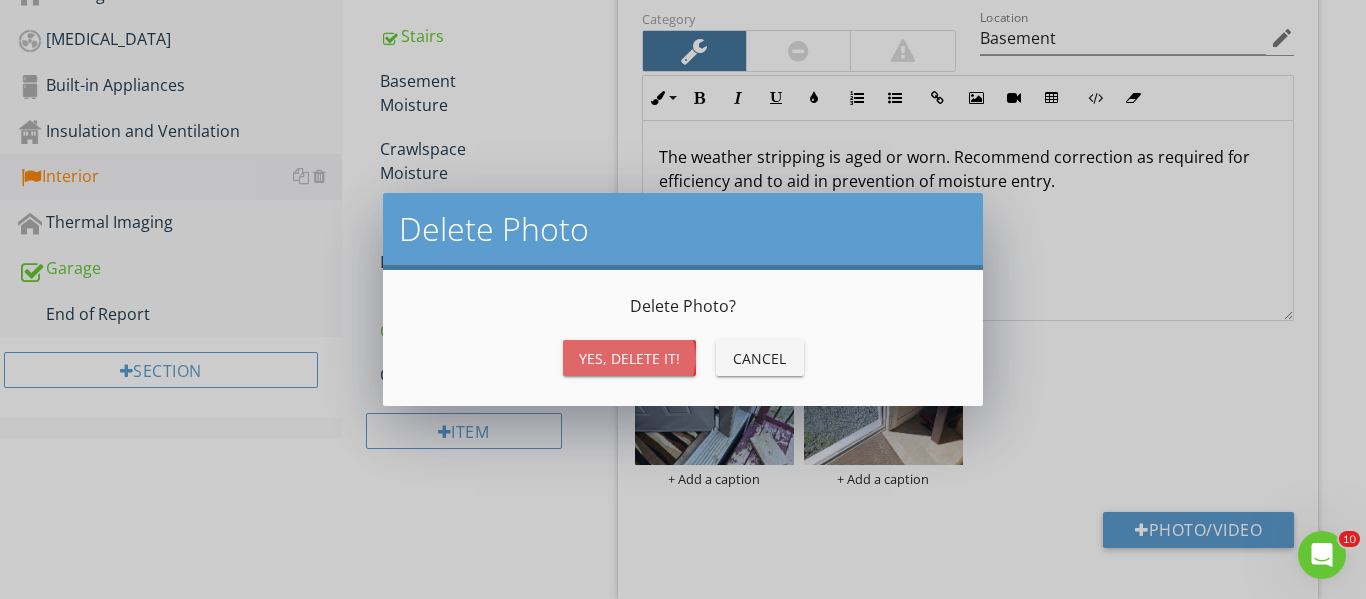 click on "Yes, Delete it!" at bounding box center [629, 358] 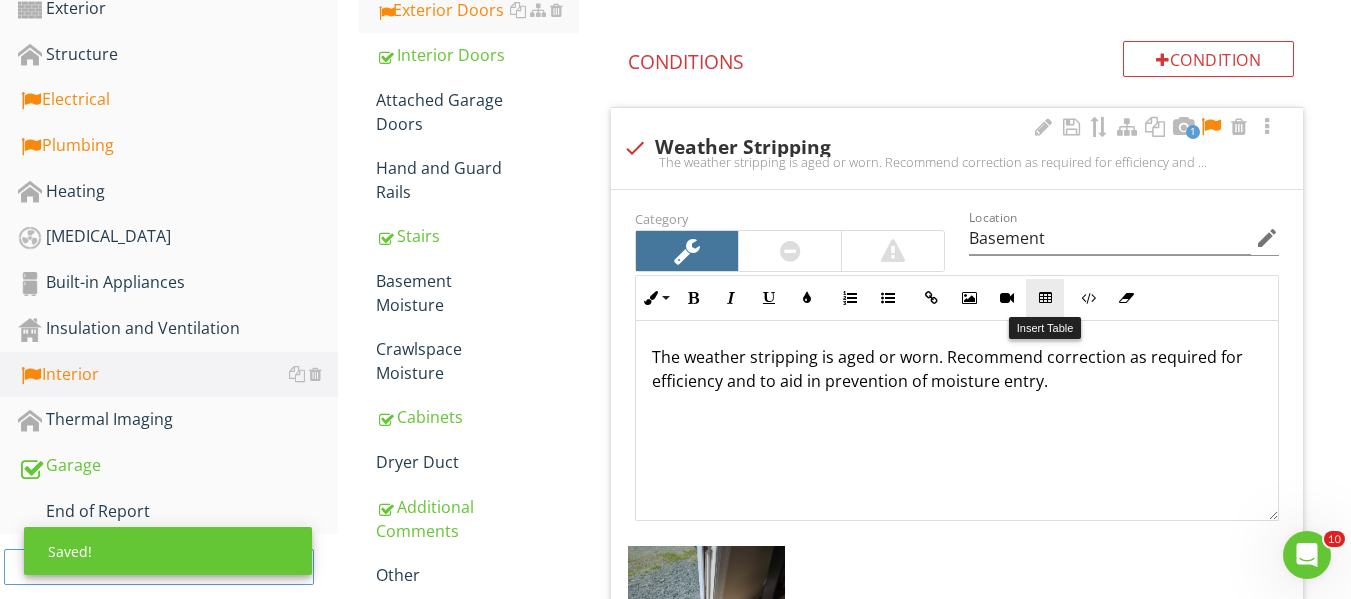 scroll, scrollTop: 569, scrollLeft: 0, axis: vertical 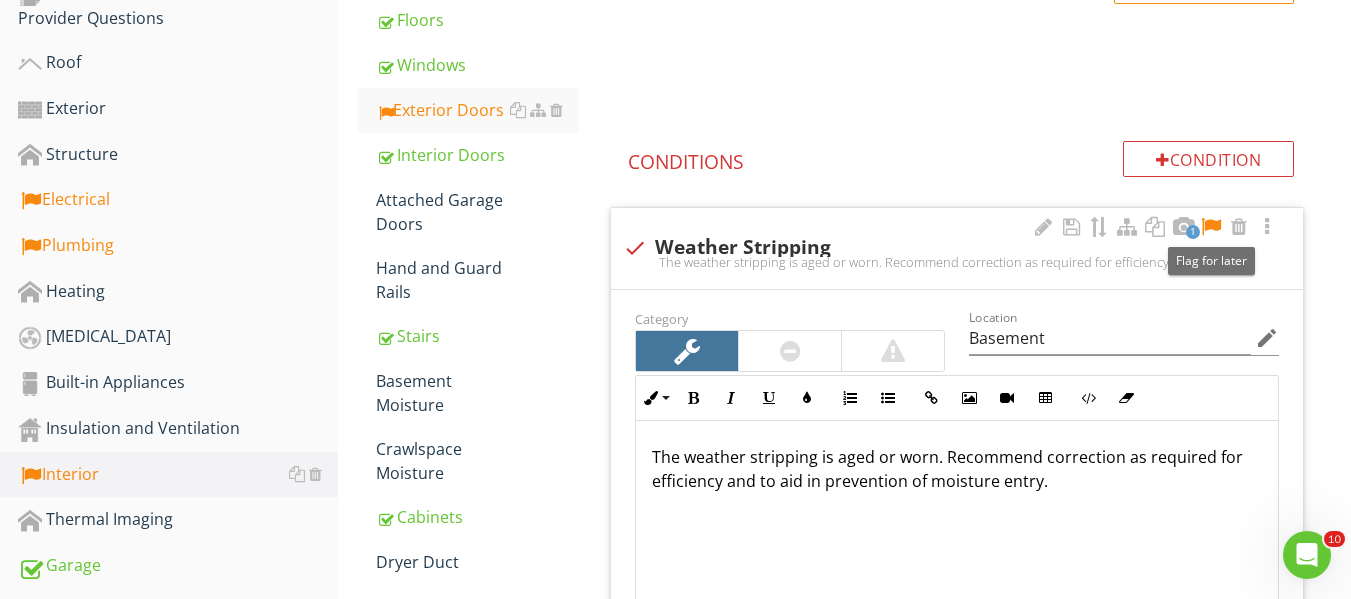click at bounding box center [1211, 227] 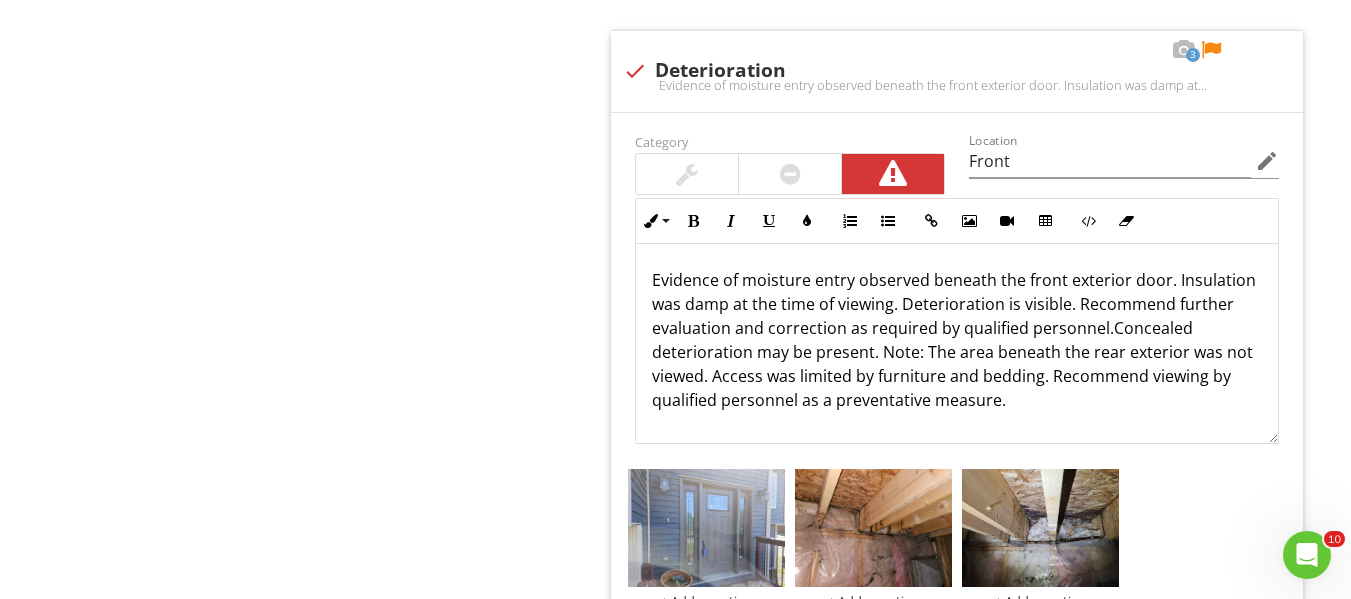 scroll, scrollTop: 1669, scrollLeft: 0, axis: vertical 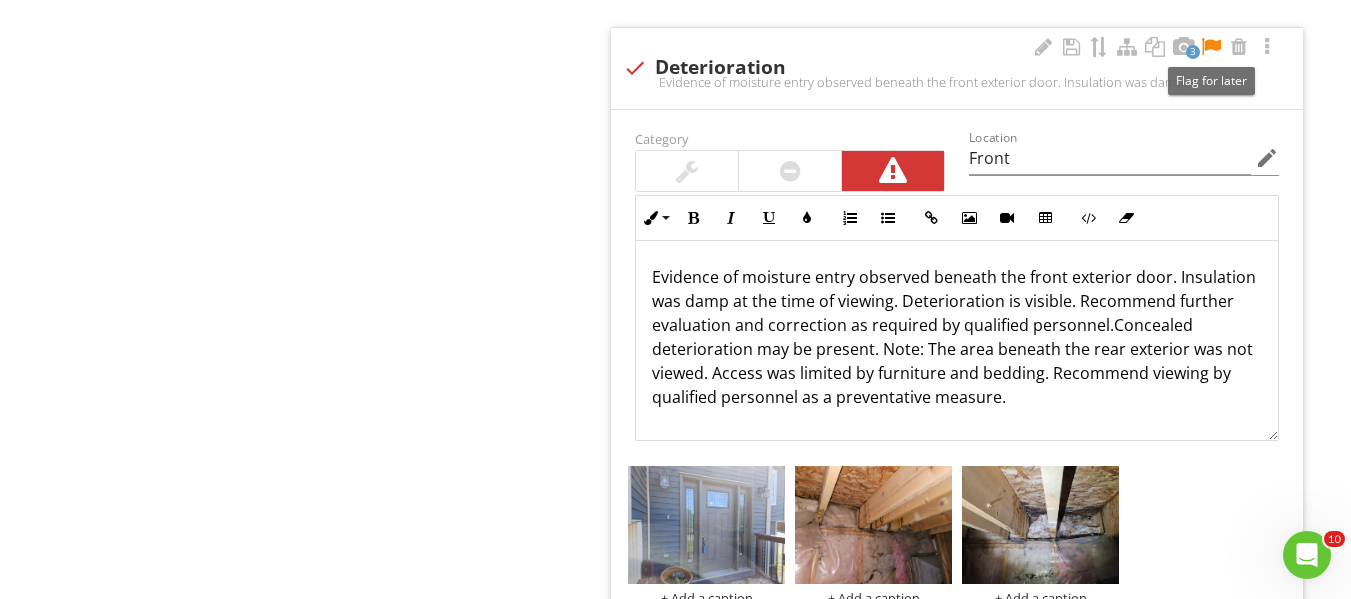 click at bounding box center [1211, 47] 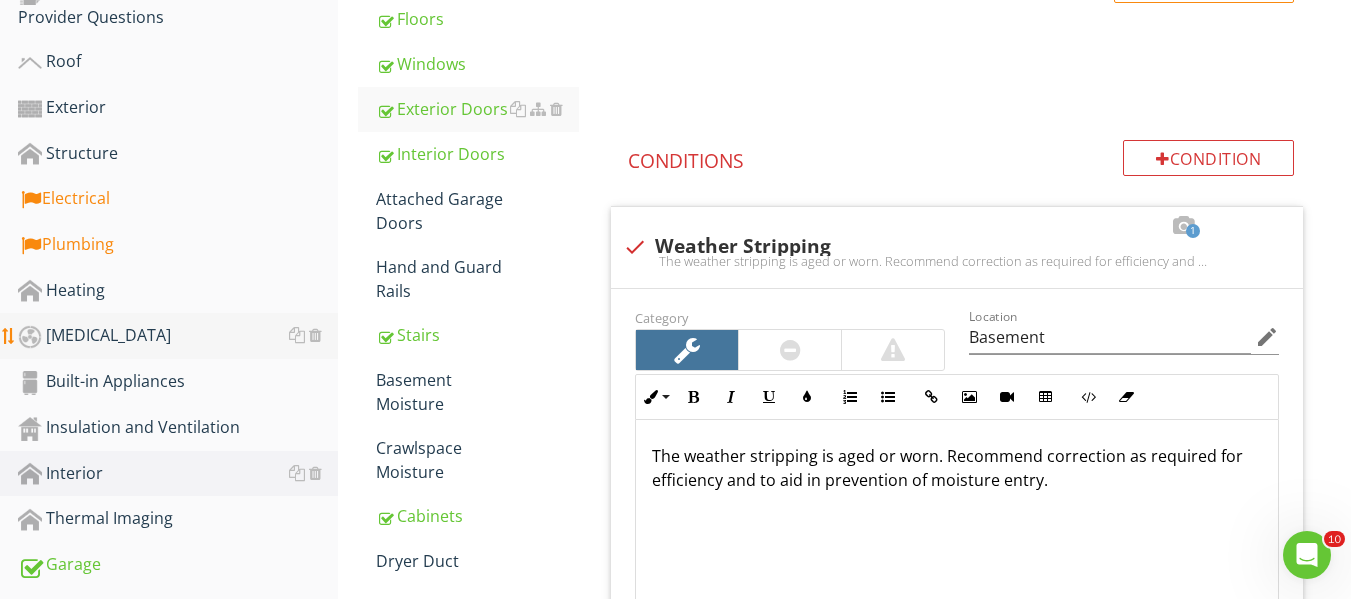 scroll, scrollTop: 569, scrollLeft: 0, axis: vertical 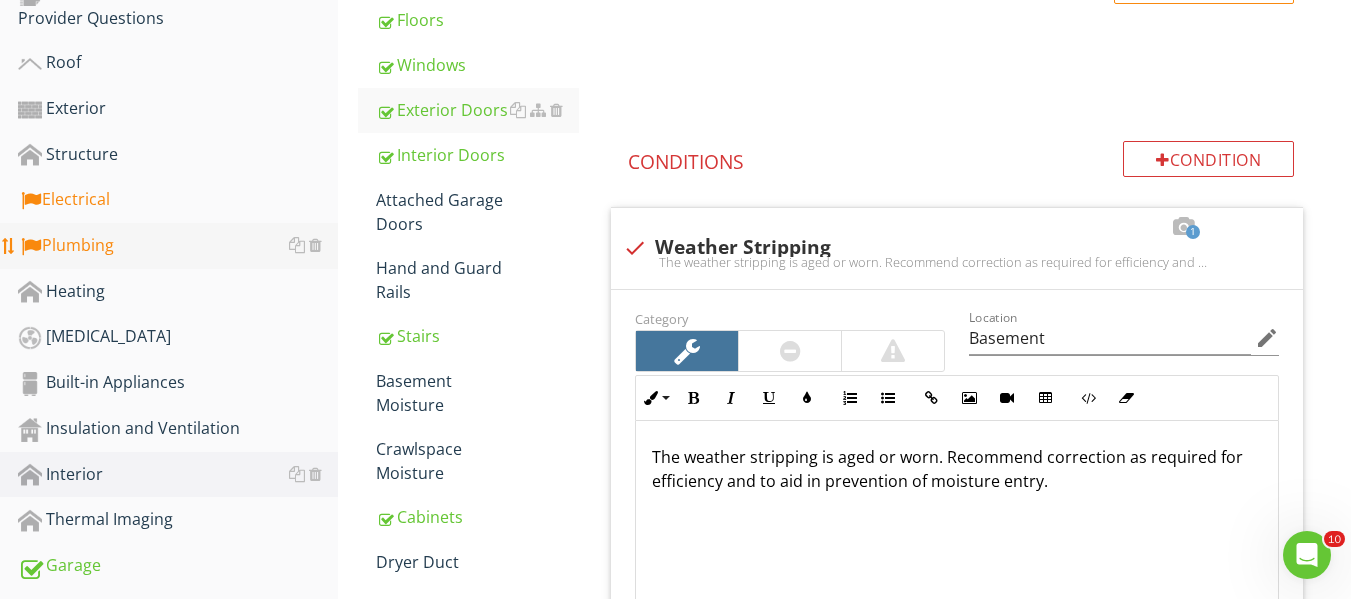 click on "Plumbing" at bounding box center (178, 246) 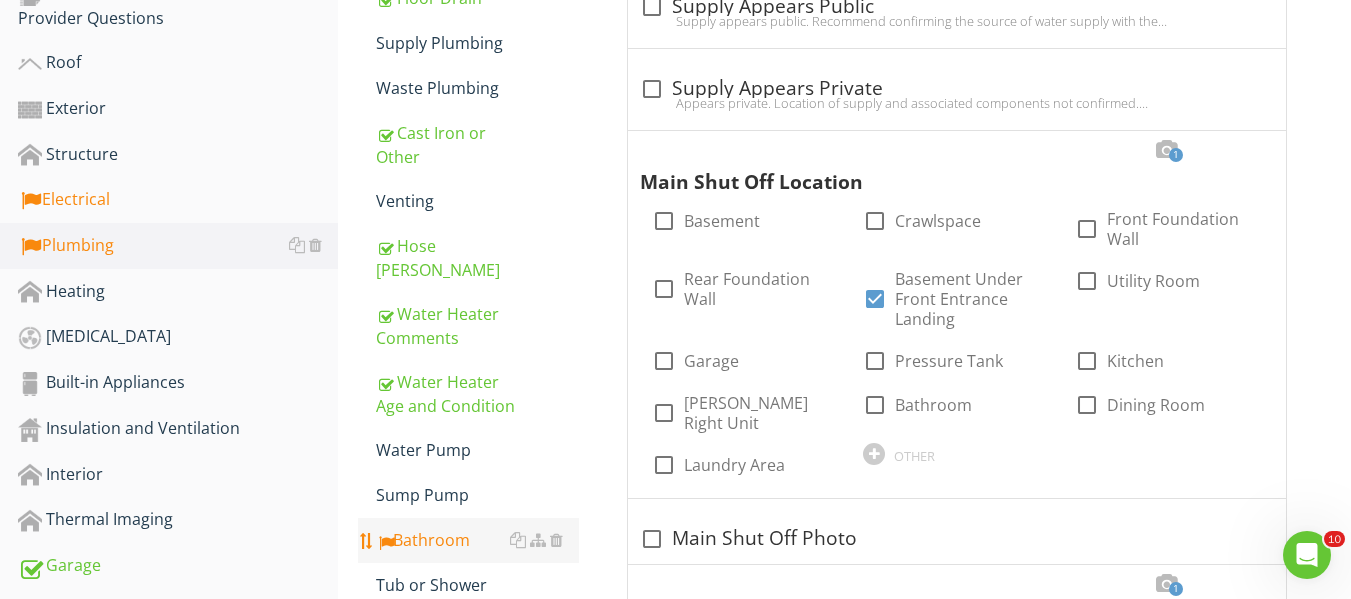 click on "Bathroom" at bounding box center [477, 540] 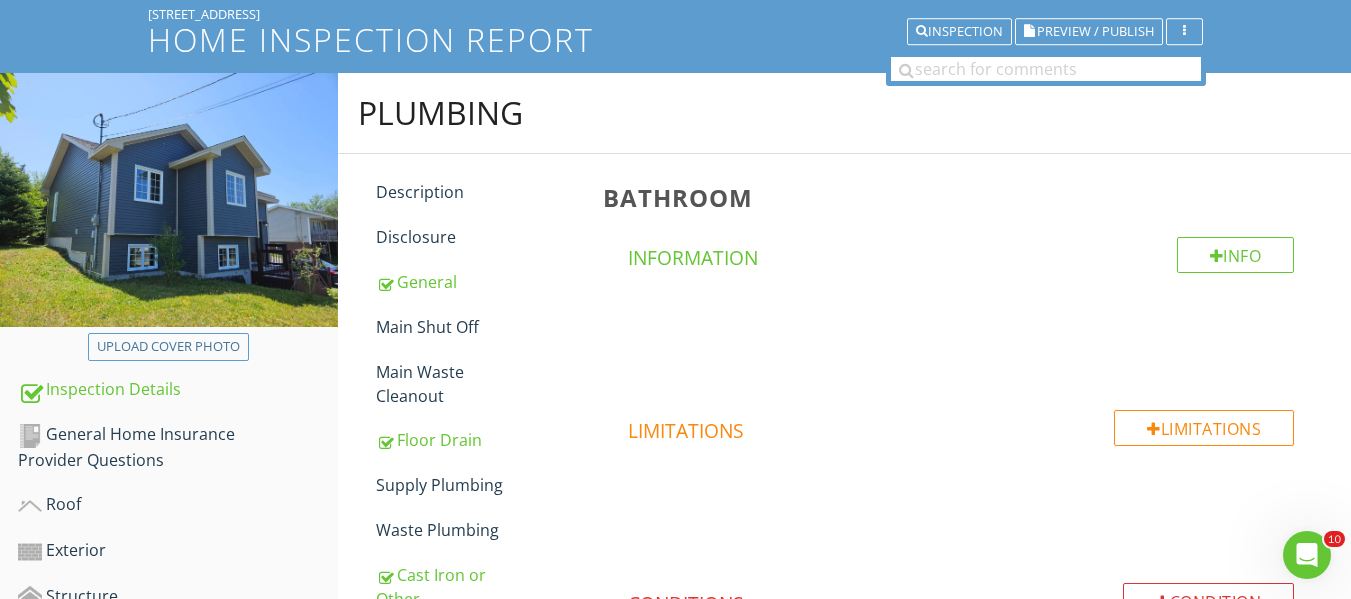 scroll, scrollTop: 700, scrollLeft: 0, axis: vertical 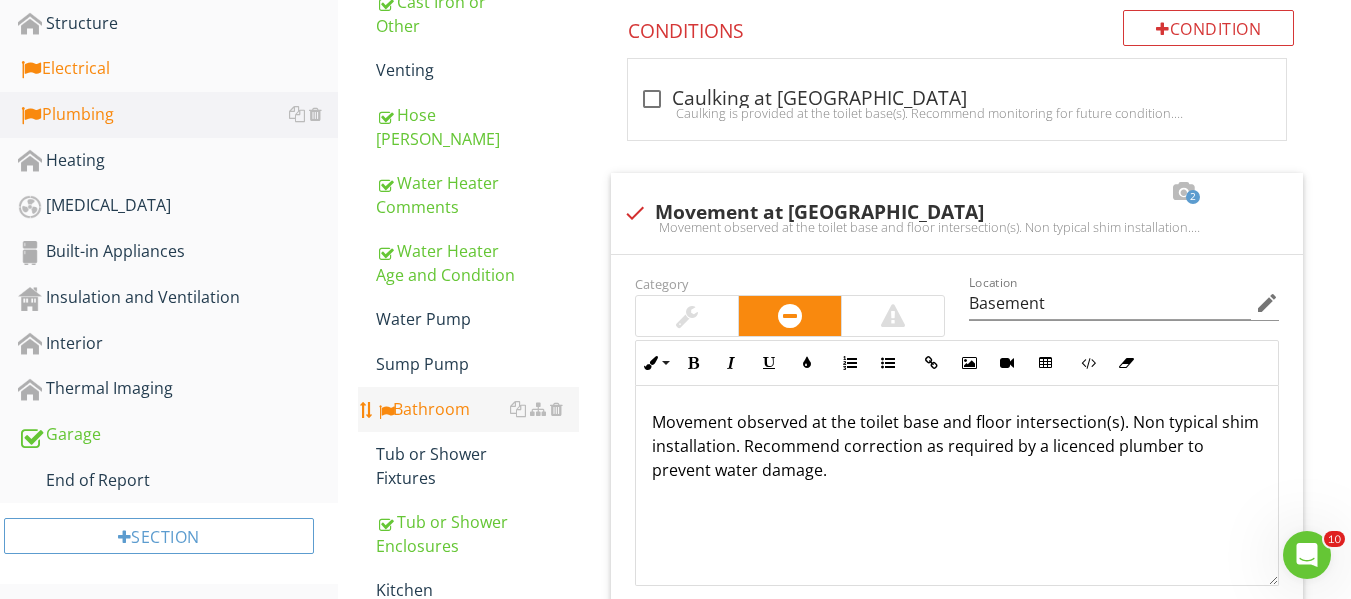 click on "Bathroom" at bounding box center [477, 409] 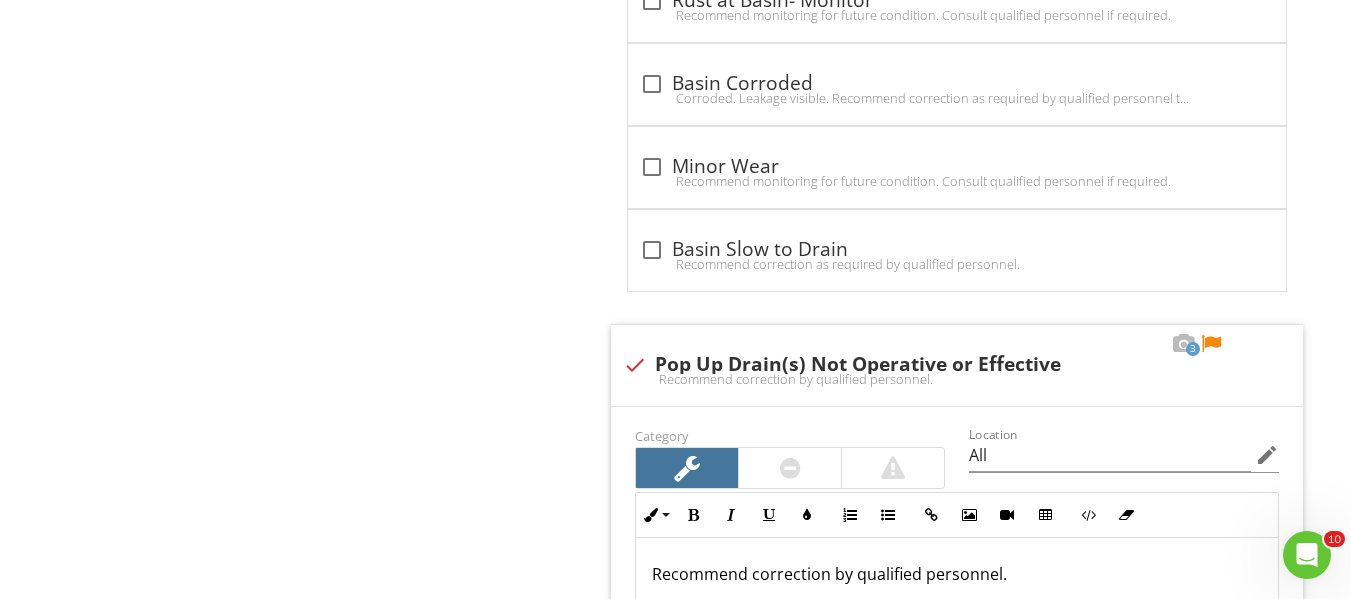 scroll, scrollTop: 3100, scrollLeft: 0, axis: vertical 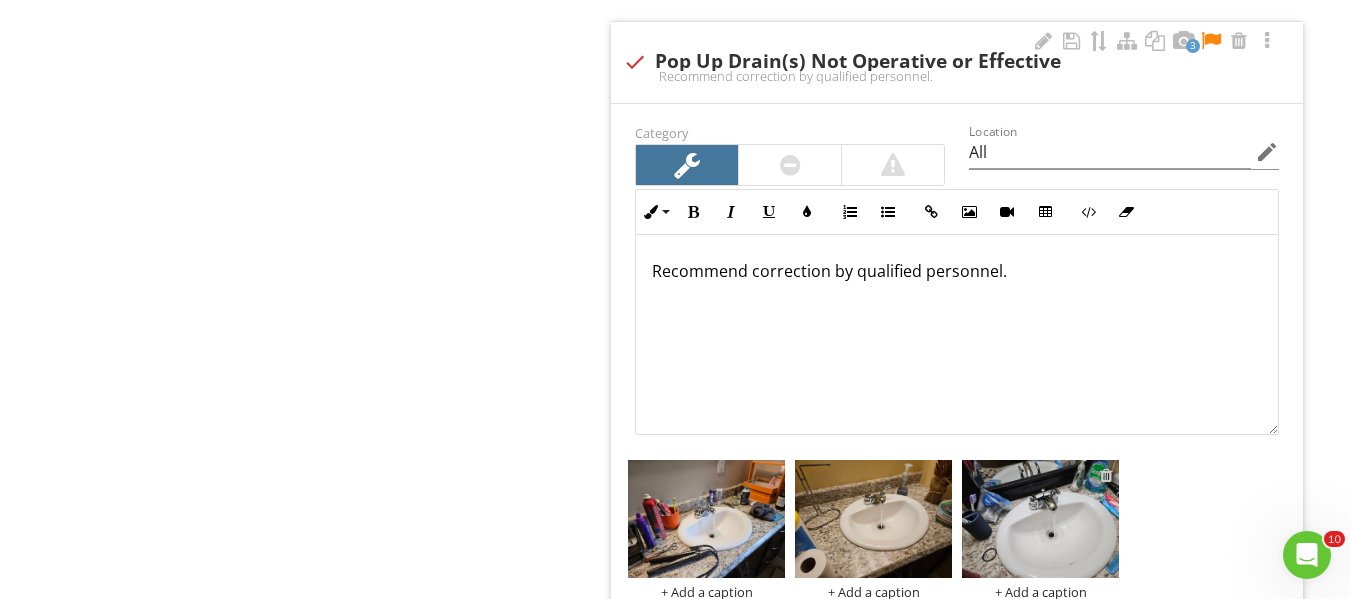 click at bounding box center [1106, 475] 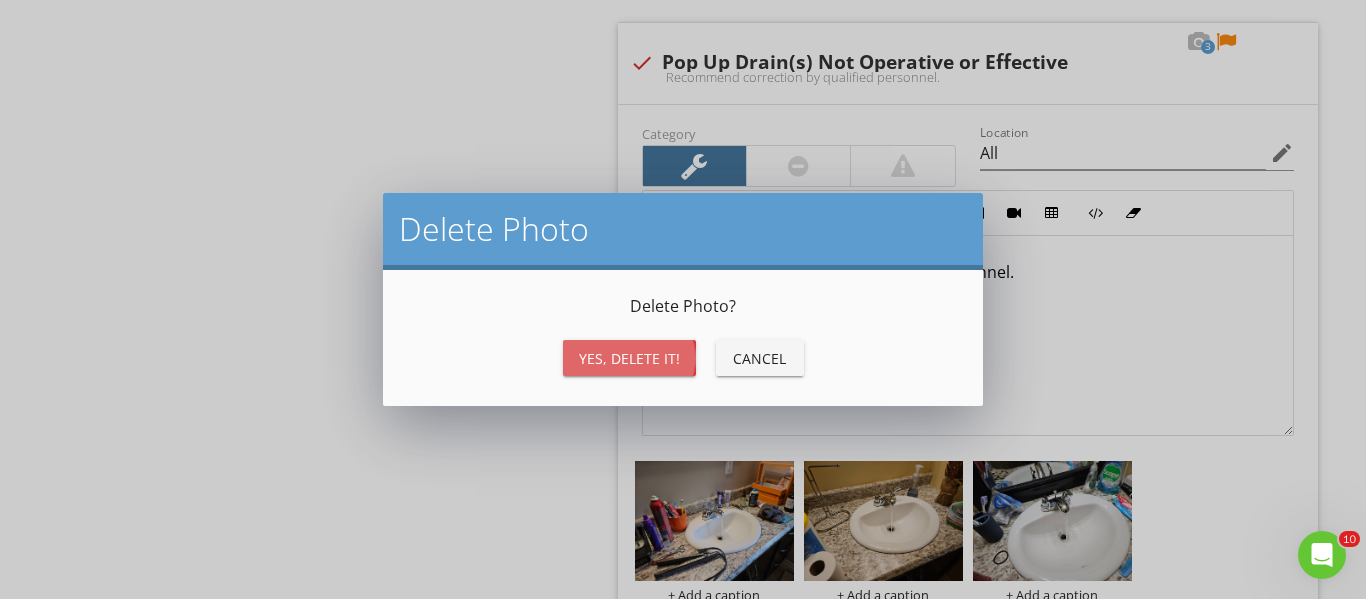 click on "Yes, Delete it!" at bounding box center (629, 358) 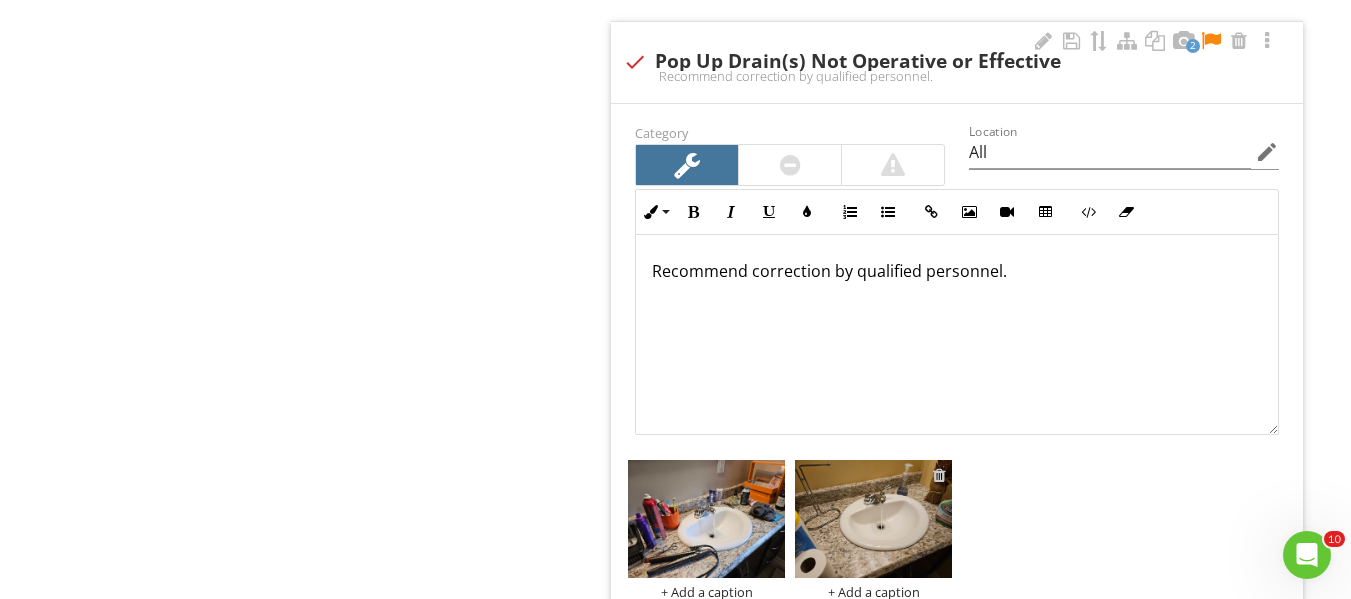 click at bounding box center (939, 475) 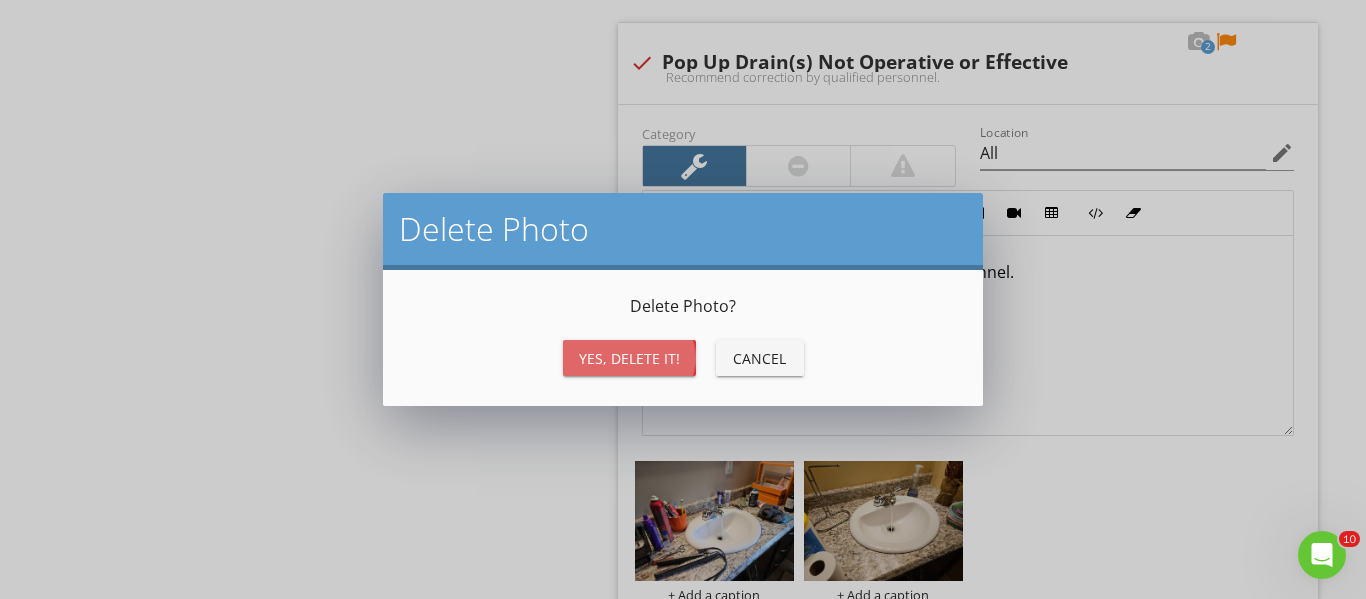 click on "Yes, Delete it!" at bounding box center [629, 358] 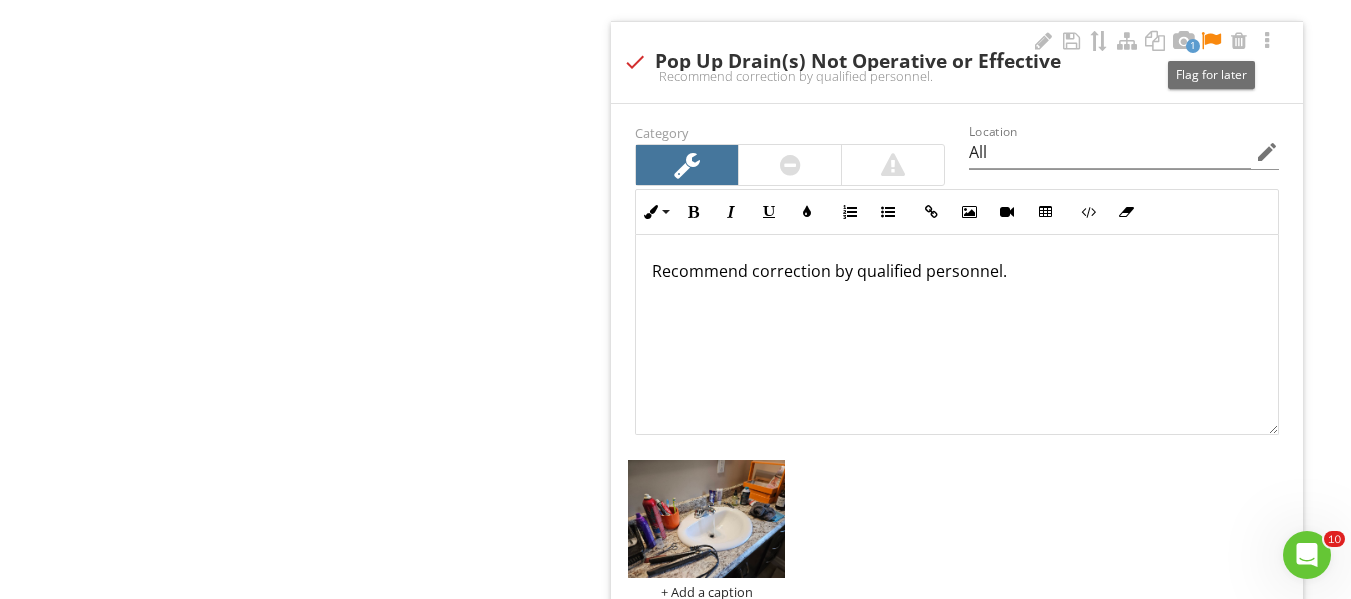 click at bounding box center [1211, 41] 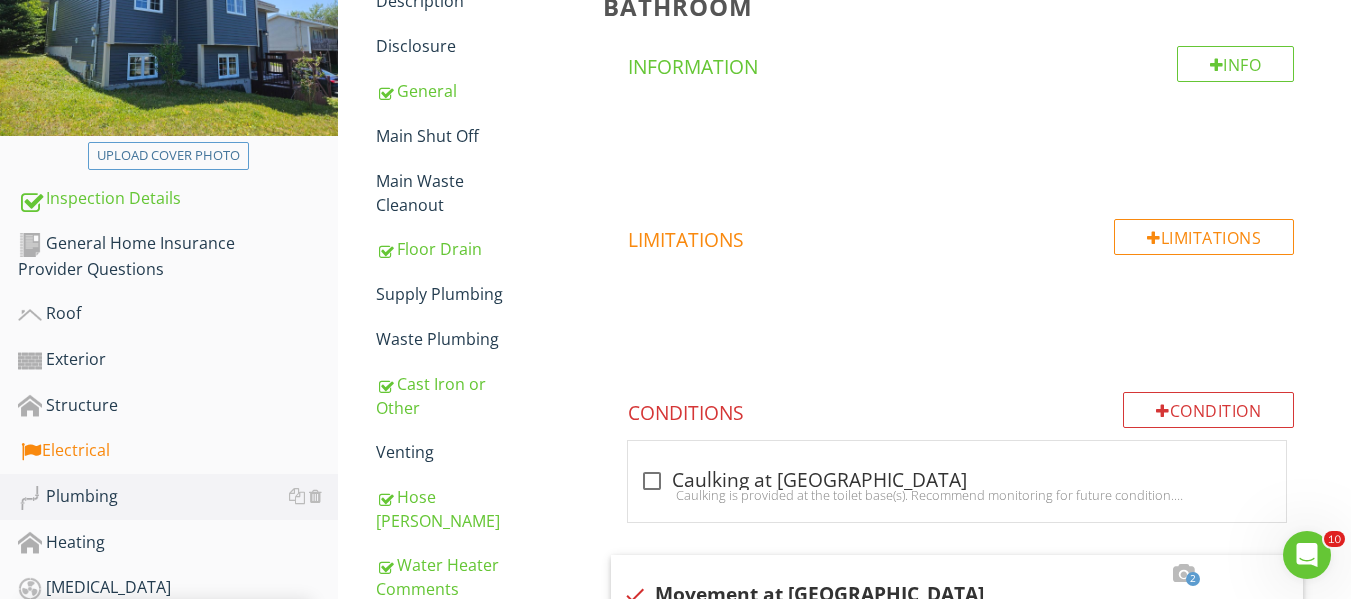 scroll, scrollTop: 300, scrollLeft: 0, axis: vertical 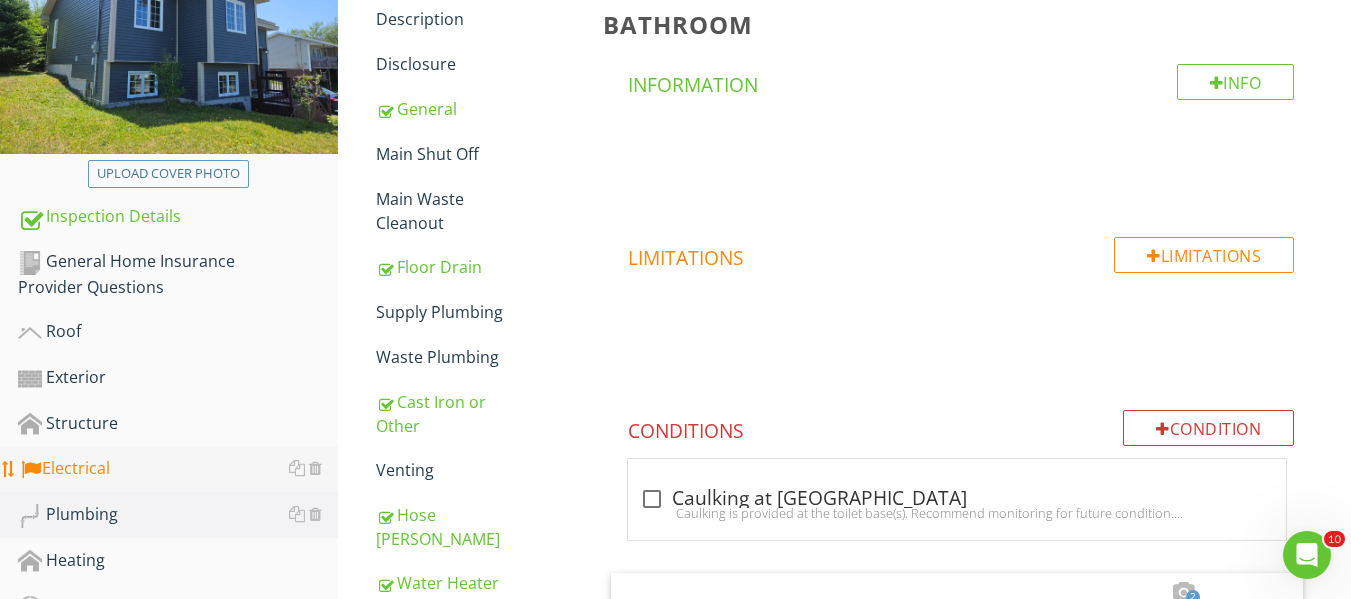 click on "Electrical" at bounding box center (178, 469) 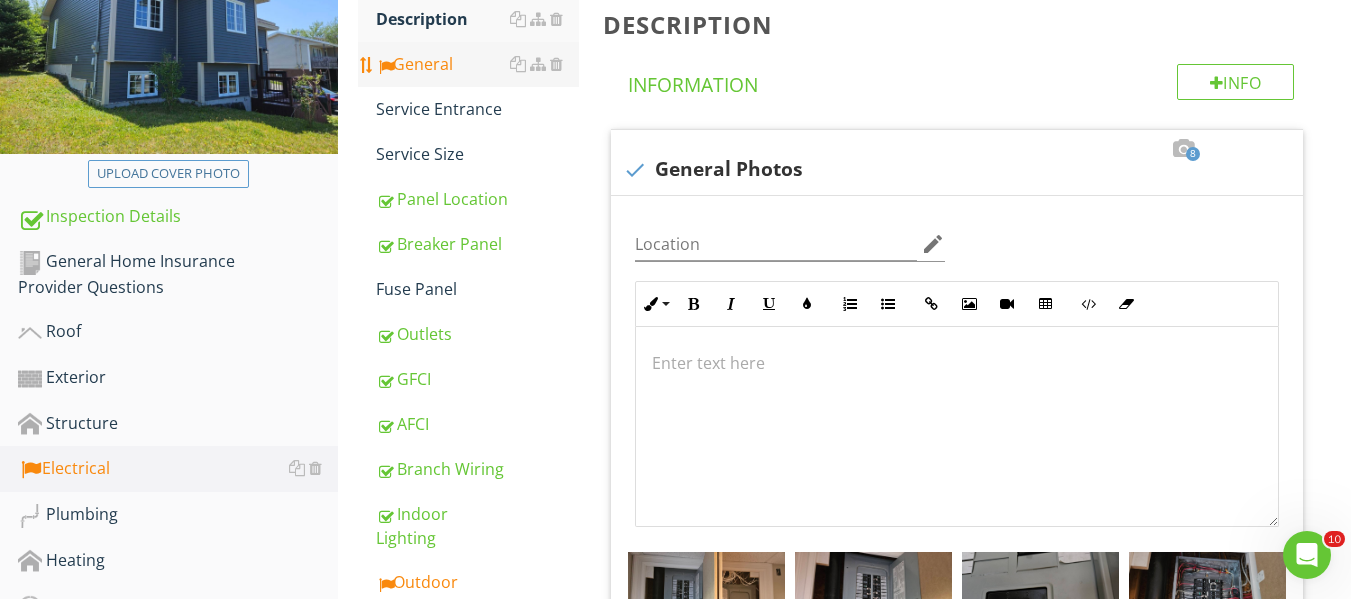 click on "General" at bounding box center [477, 64] 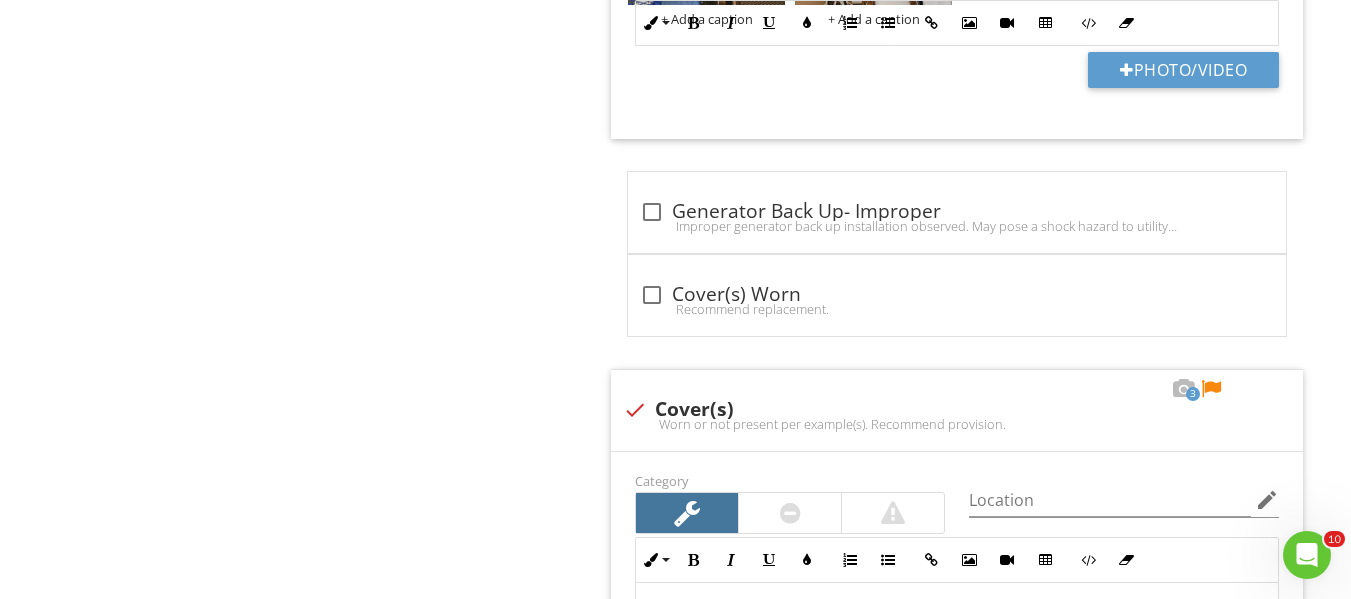 scroll, scrollTop: 1800, scrollLeft: 0, axis: vertical 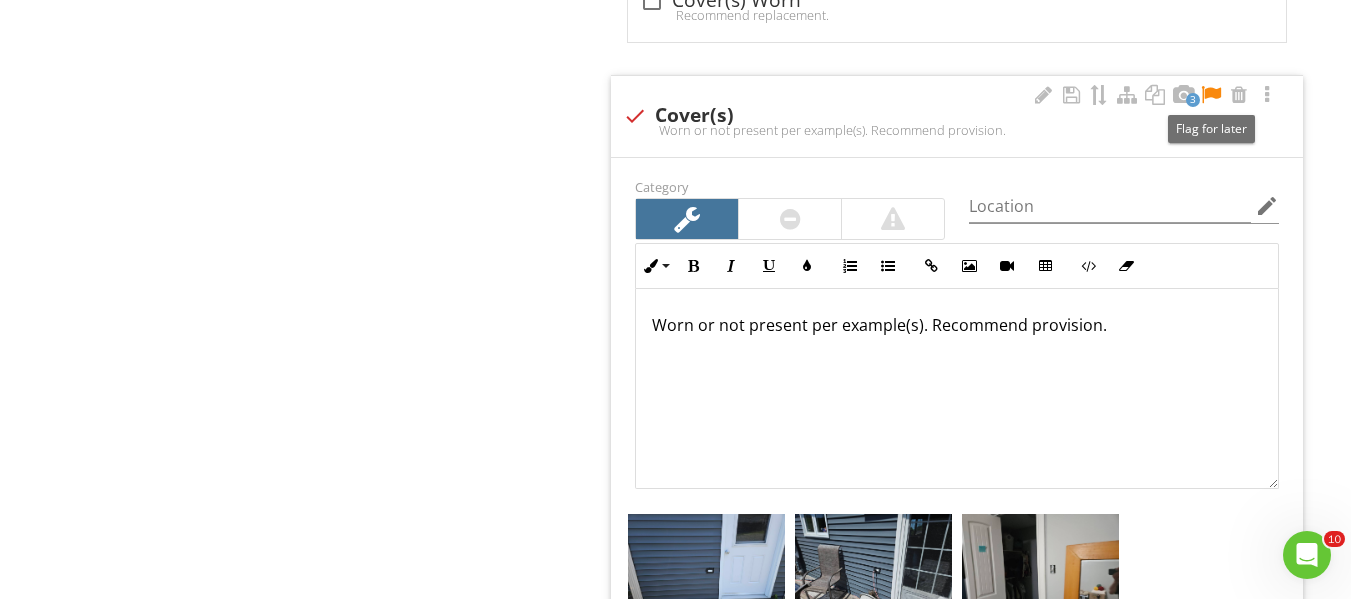 click at bounding box center [1211, 95] 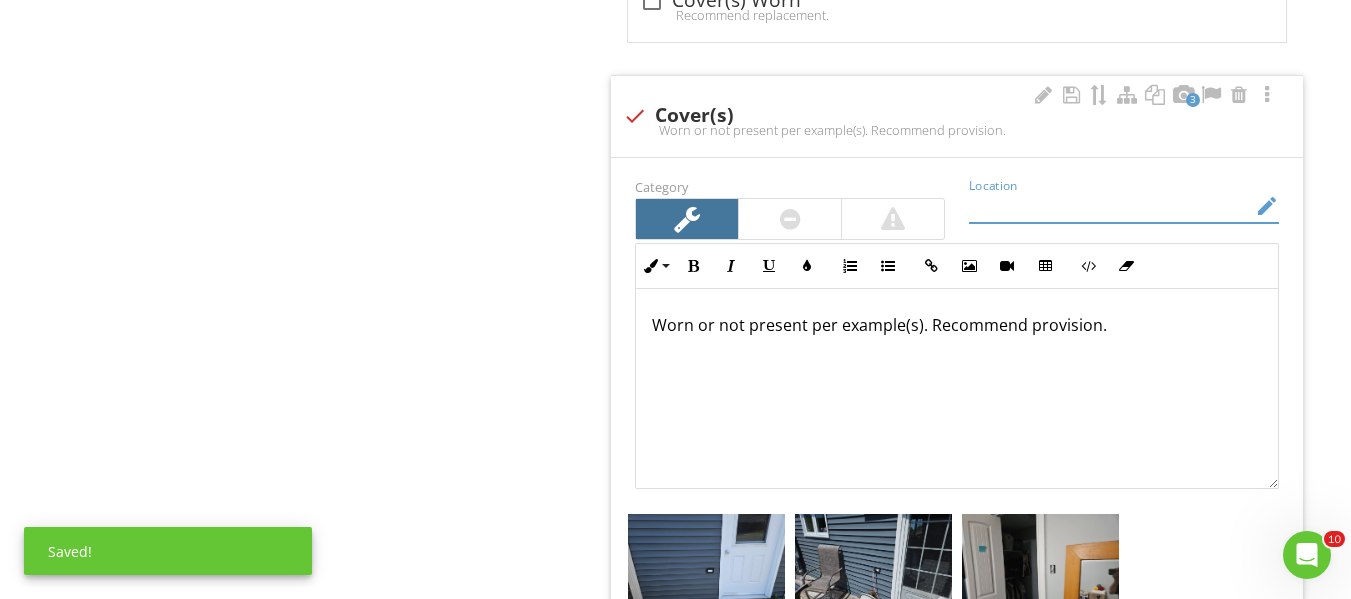 click at bounding box center [1110, 206] 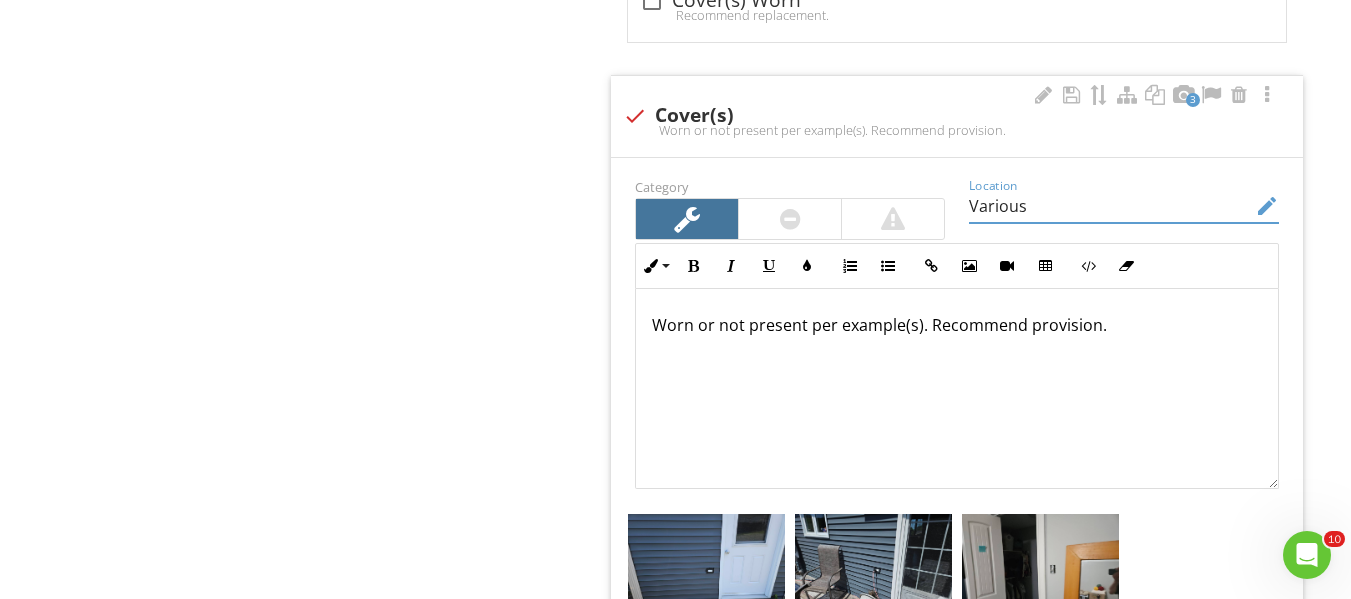 scroll, scrollTop: 1, scrollLeft: 0, axis: vertical 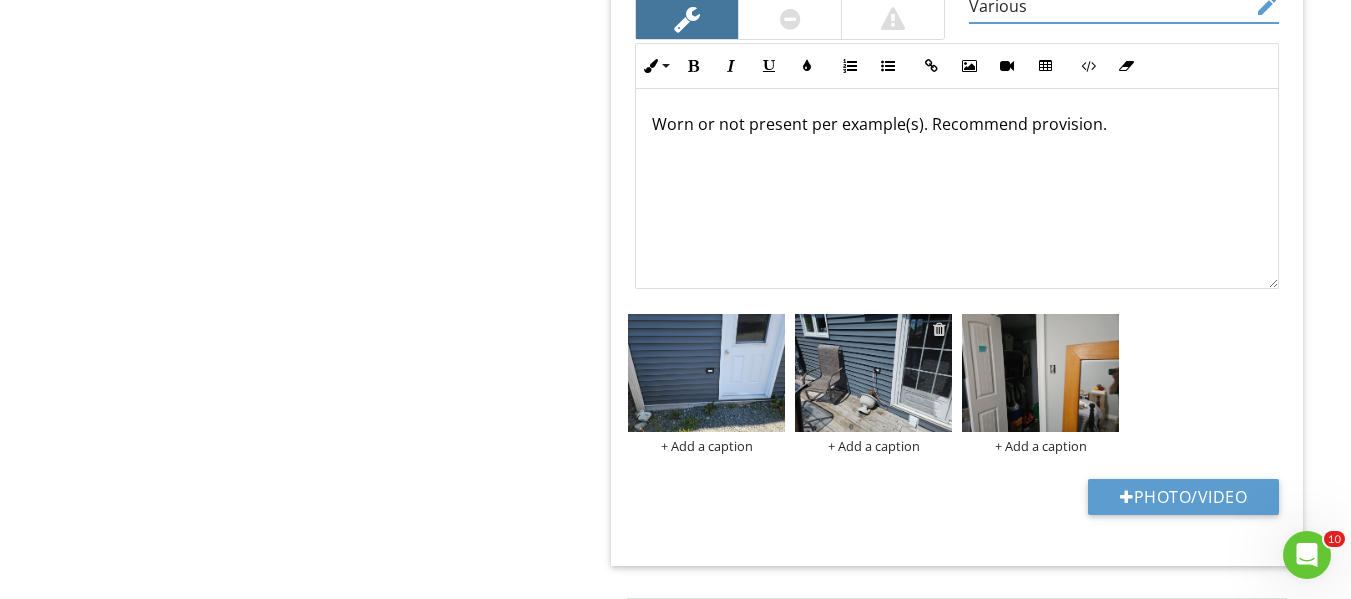 type on "Various" 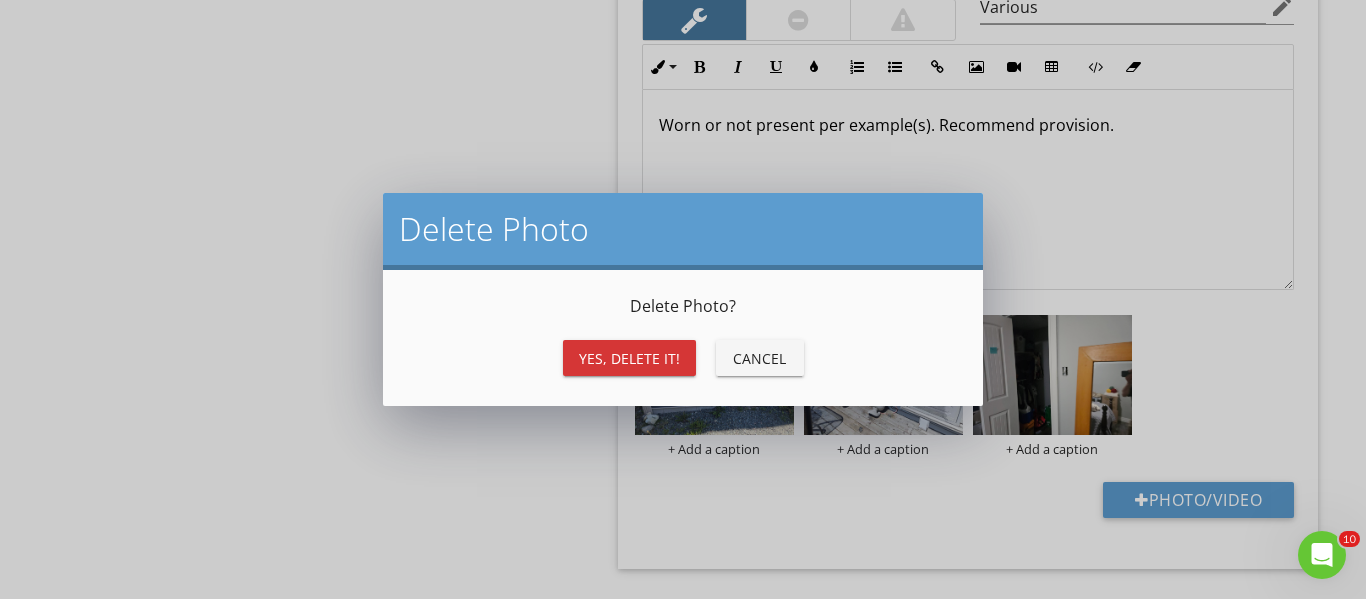 click on "Yes, Delete it!" at bounding box center (629, 358) 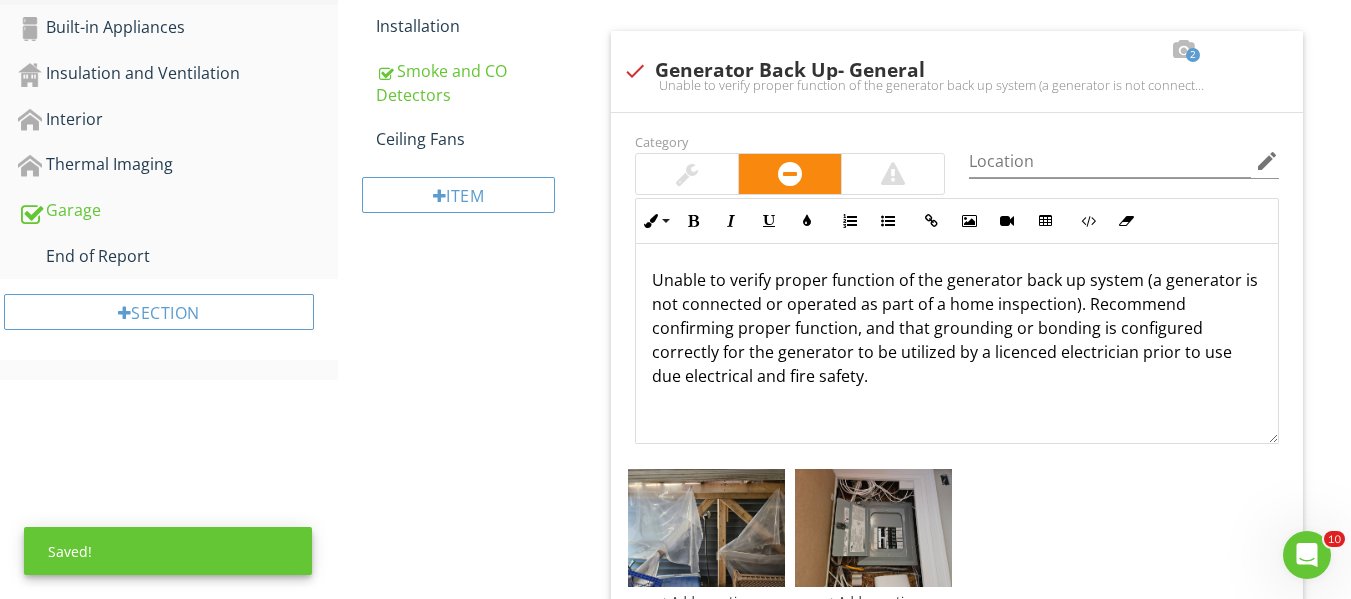 scroll, scrollTop: 600, scrollLeft: 0, axis: vertical 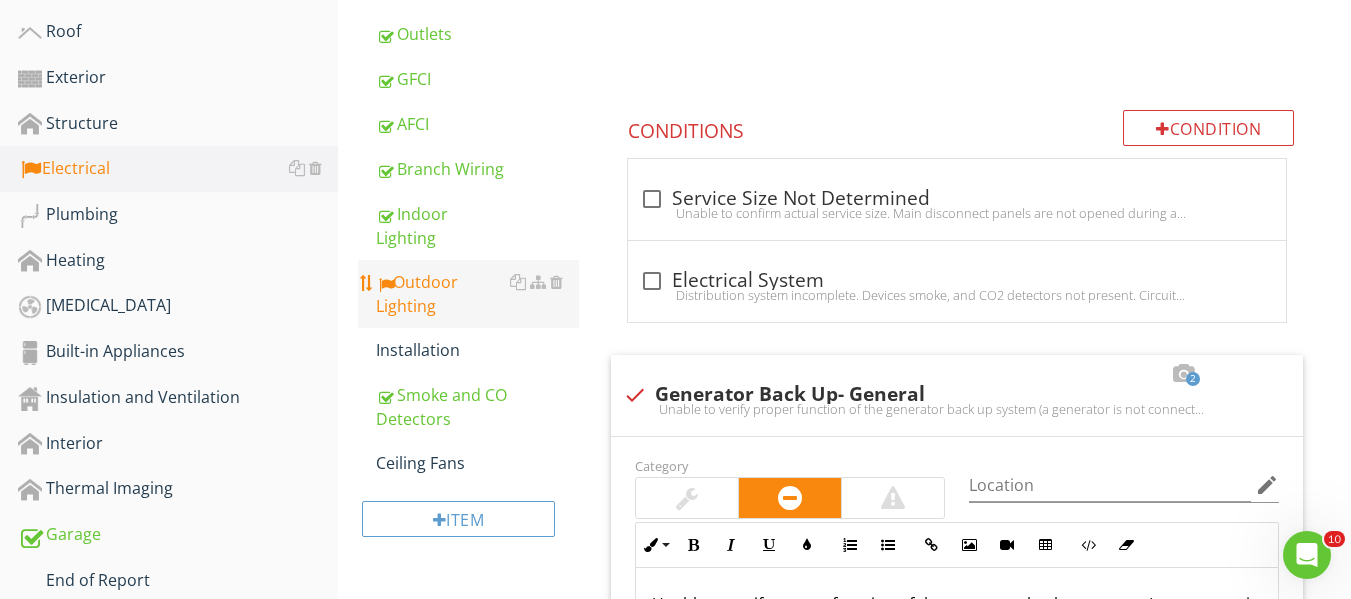 click on "Outdoor Lighting" at bounding box center [477, 294] 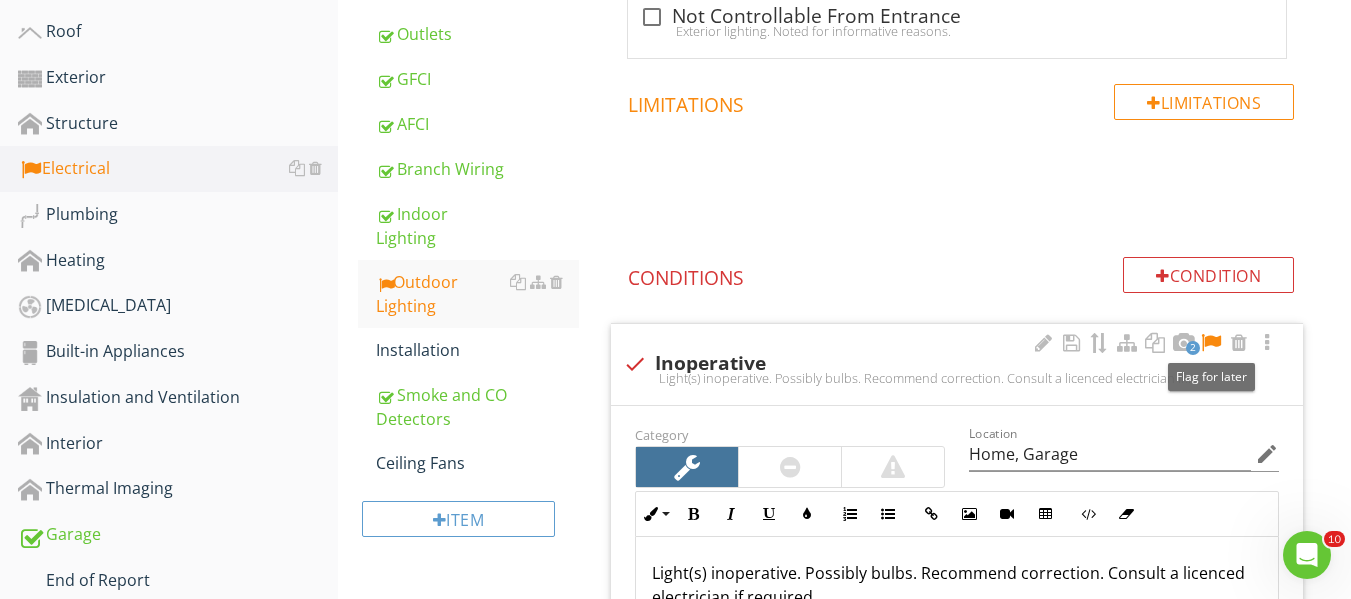 click at bounding box center [1211, 343] 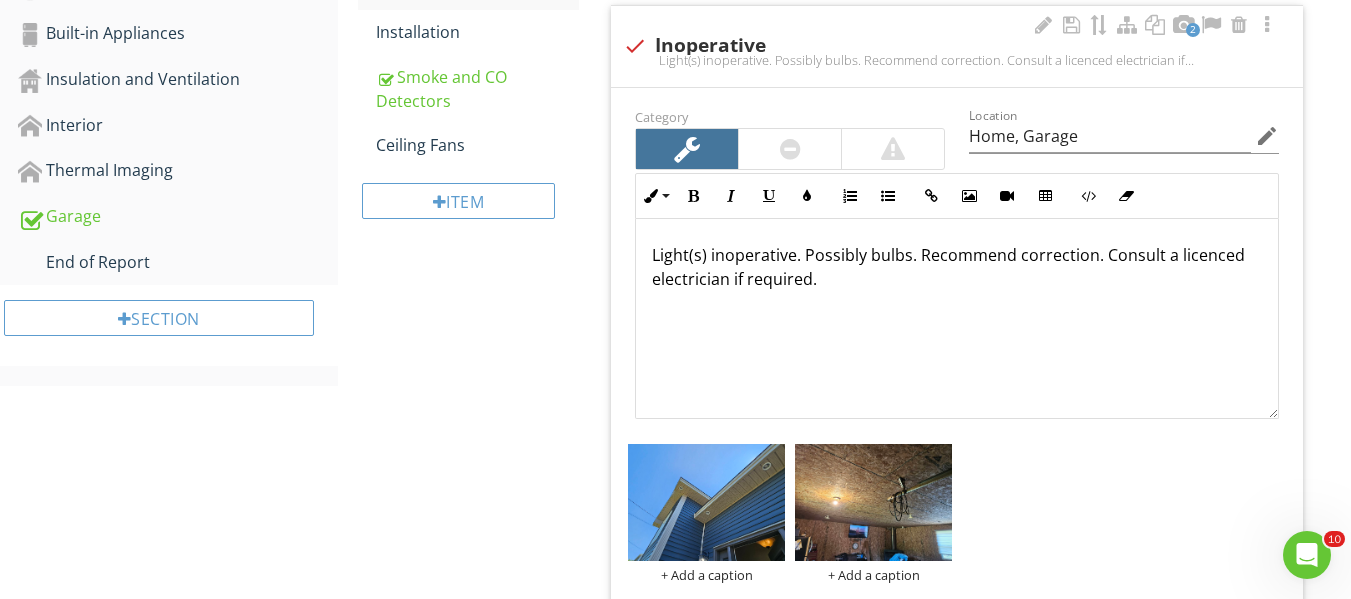 scroll, scrollTop: 900, scrollLeft: 0, axis: vertical 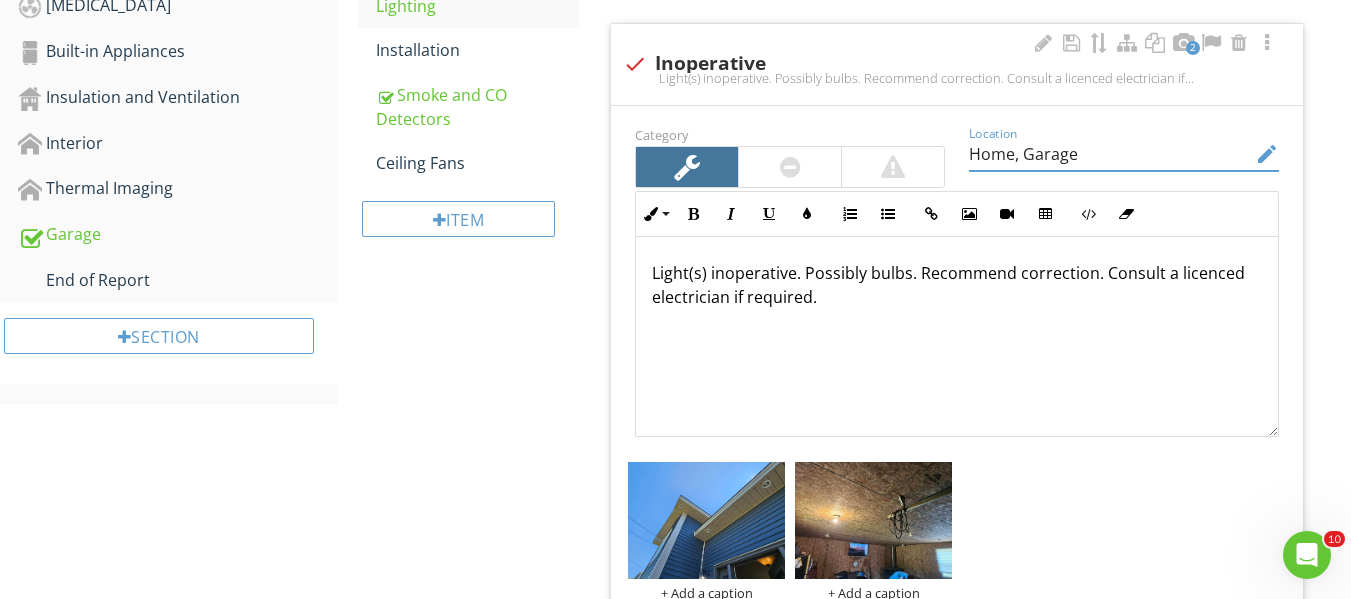 click on "Home, Garage" at bounding box center [1110, 154] 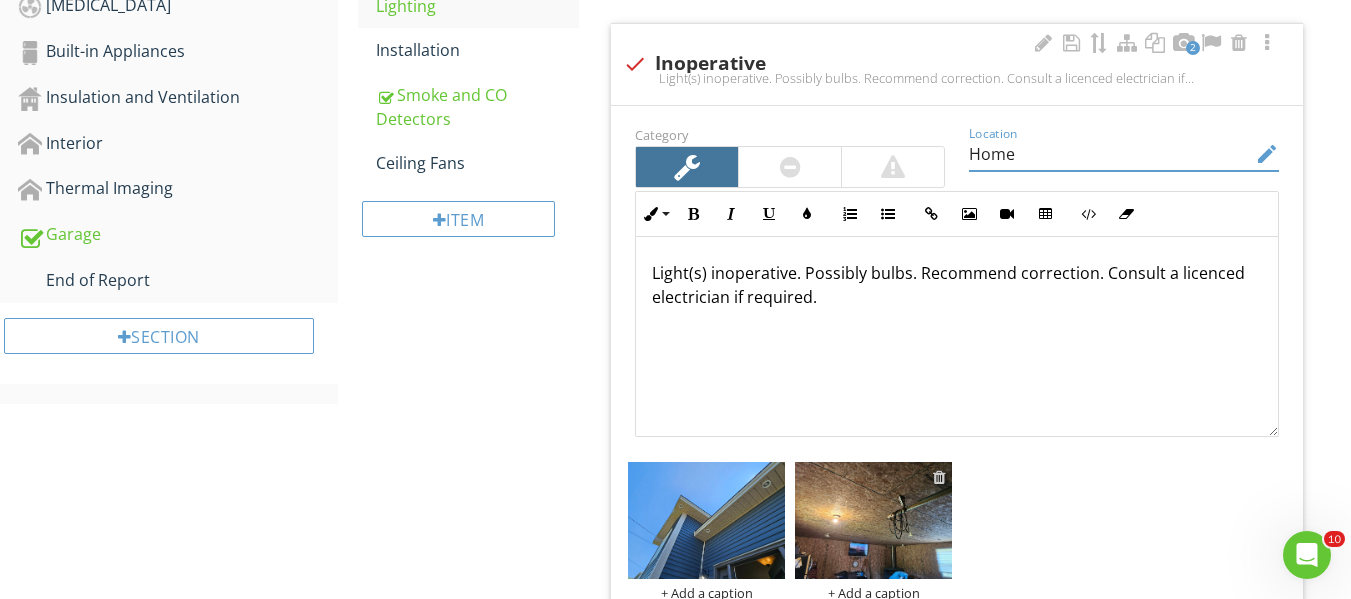 type on "Home" 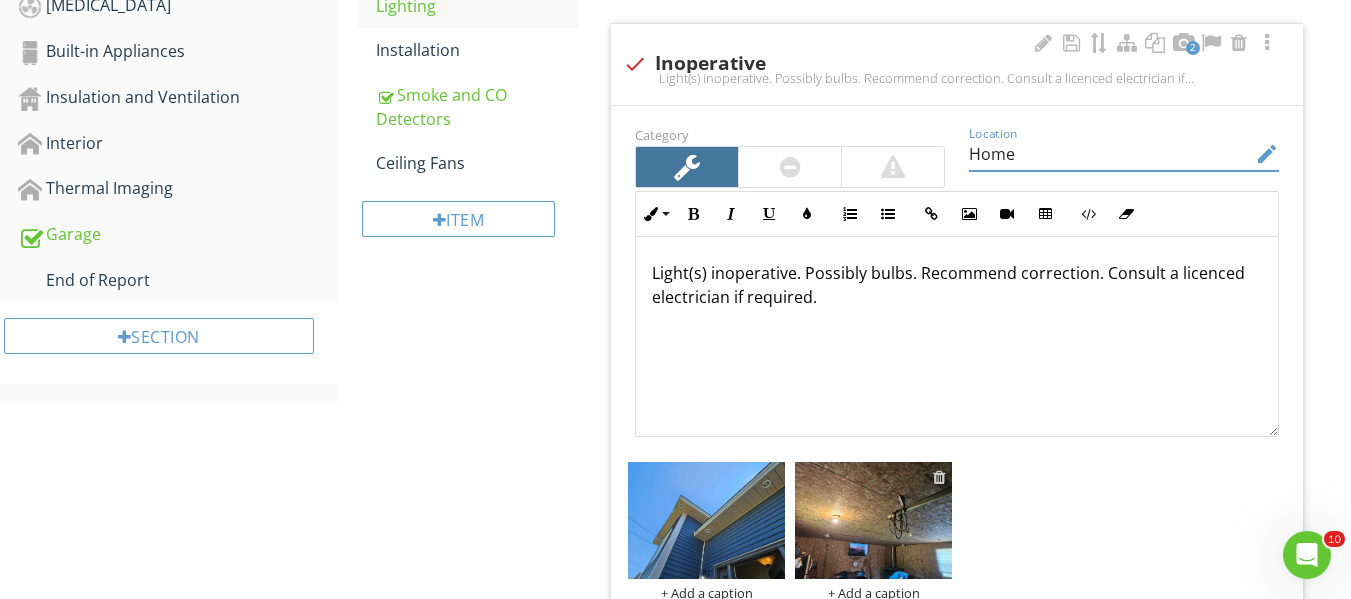 click at bounding box center [939, 477] 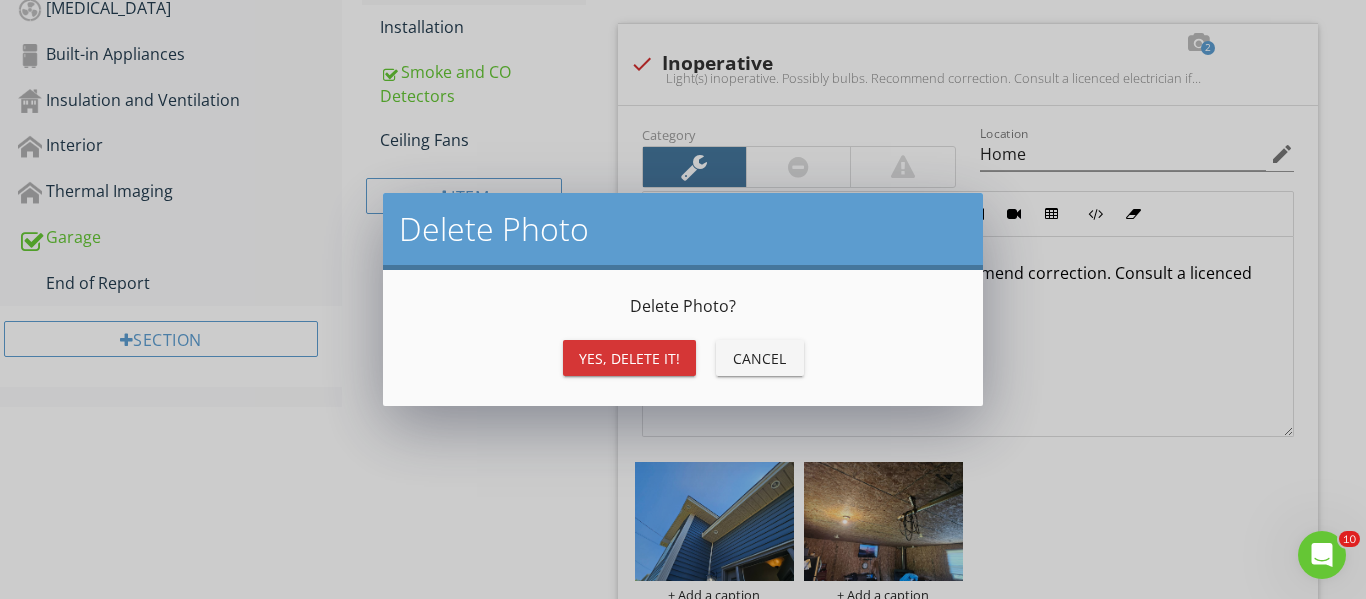 click on "Yes, Delete it!" at bounding box center (629, 358) 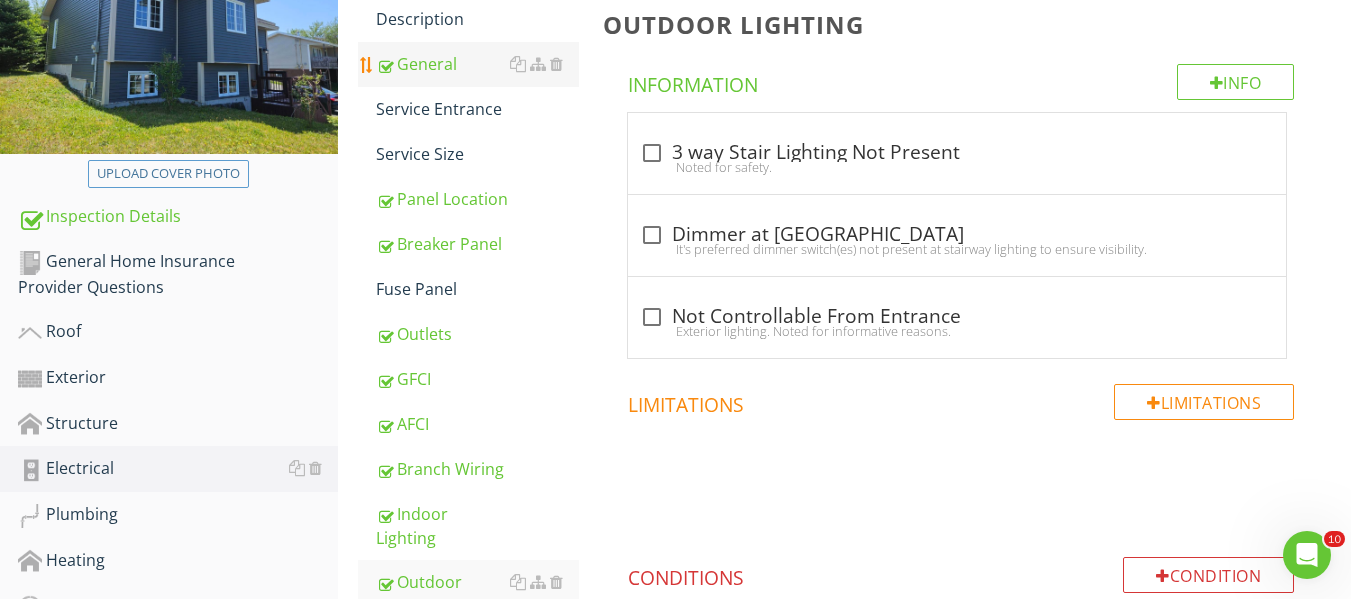 scroll, scrollTop: 0, scrollLeft: 0, axis: both 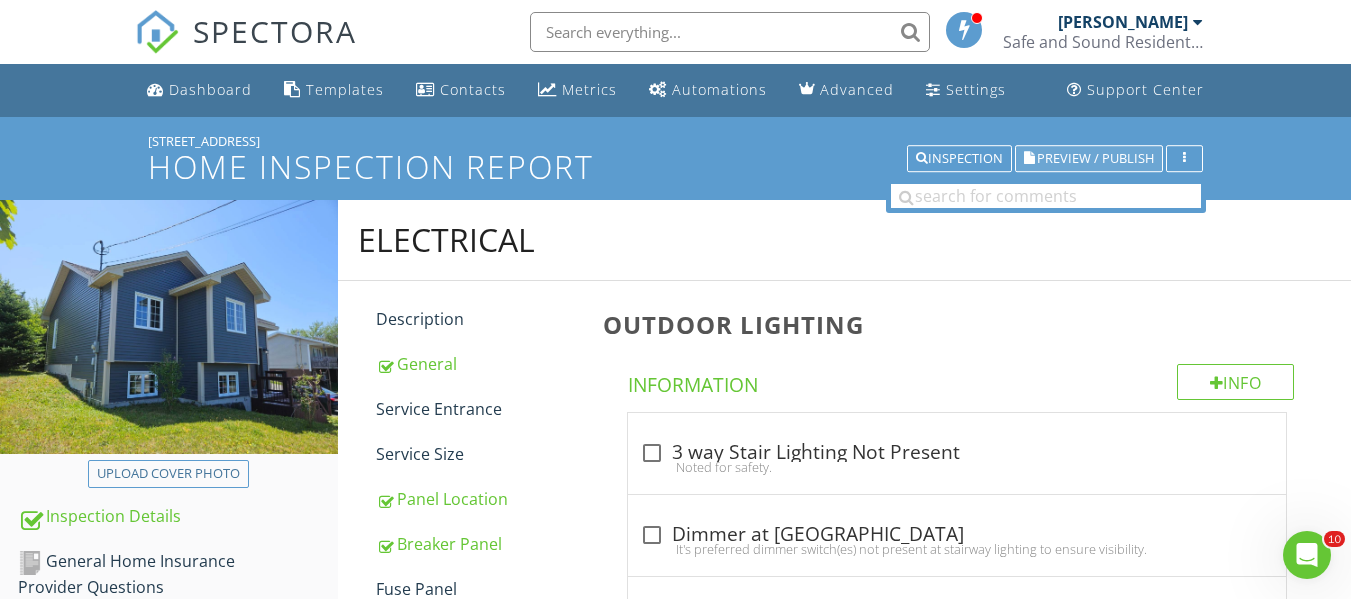 click on "Preview / Publish" at bounding box center [1095, 158] 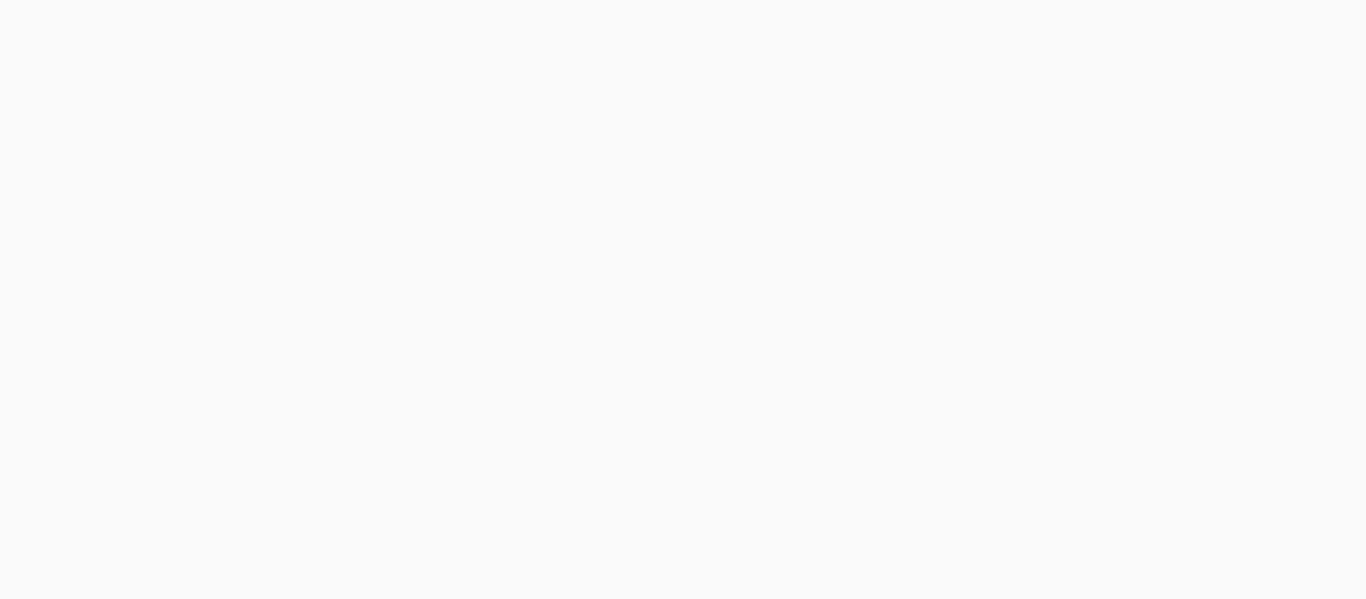 scroll, scrollTop: 0, scrollLeft: 0, axis: both 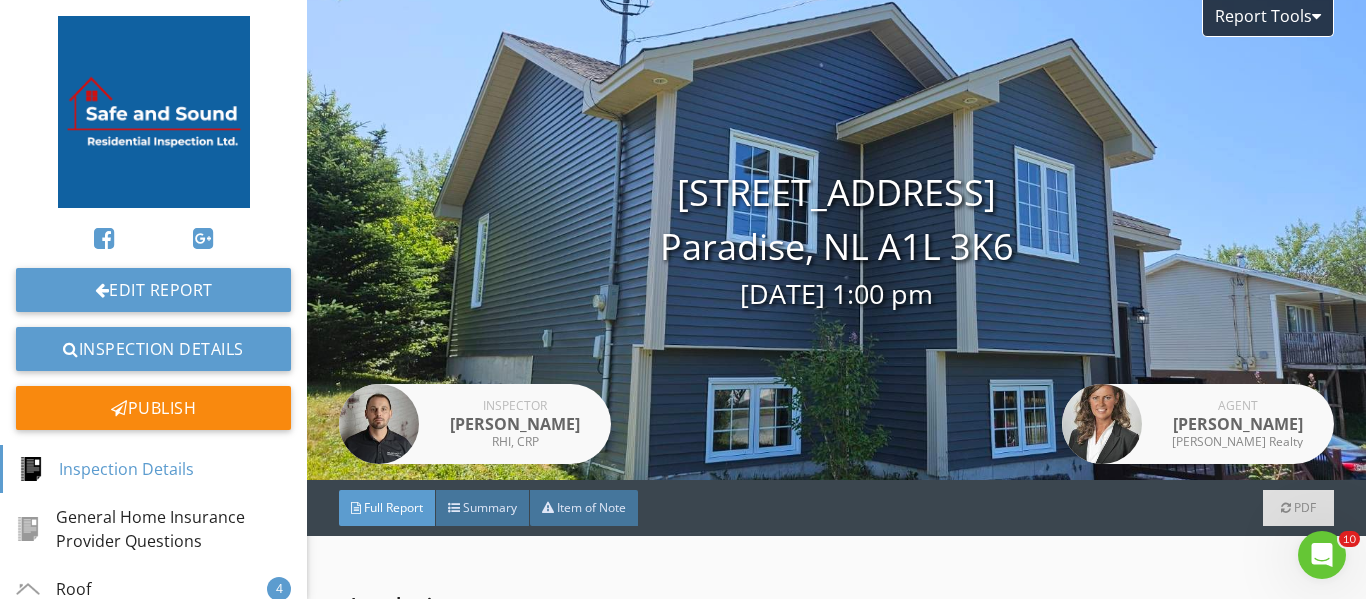 click at bounding box center (154, 112) 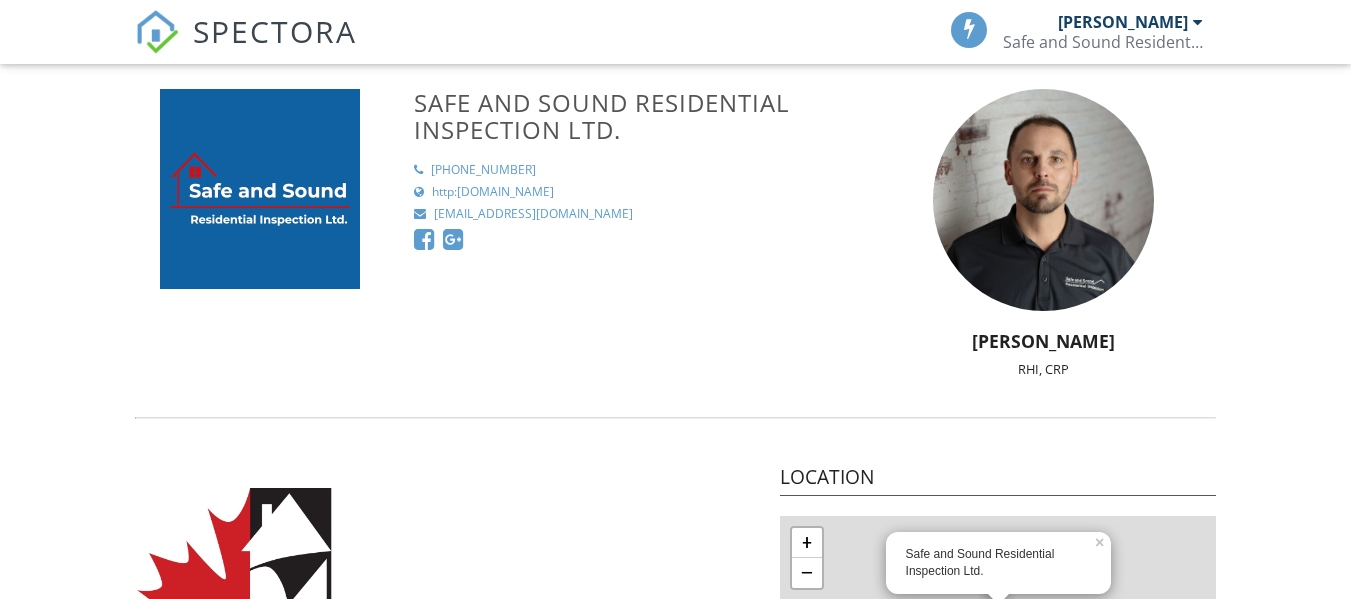 scroll, scrollTop: 0, scrollLeft: 0, axis: both 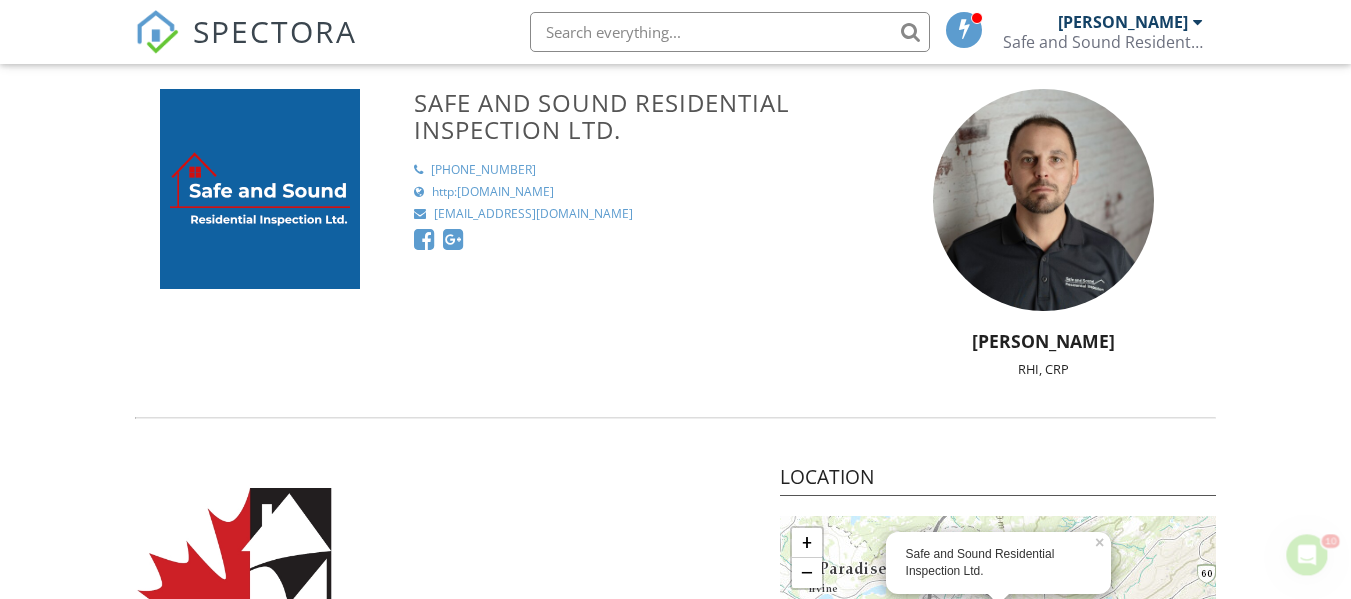click on "SPECTORA" at bounding box center (275, 31) 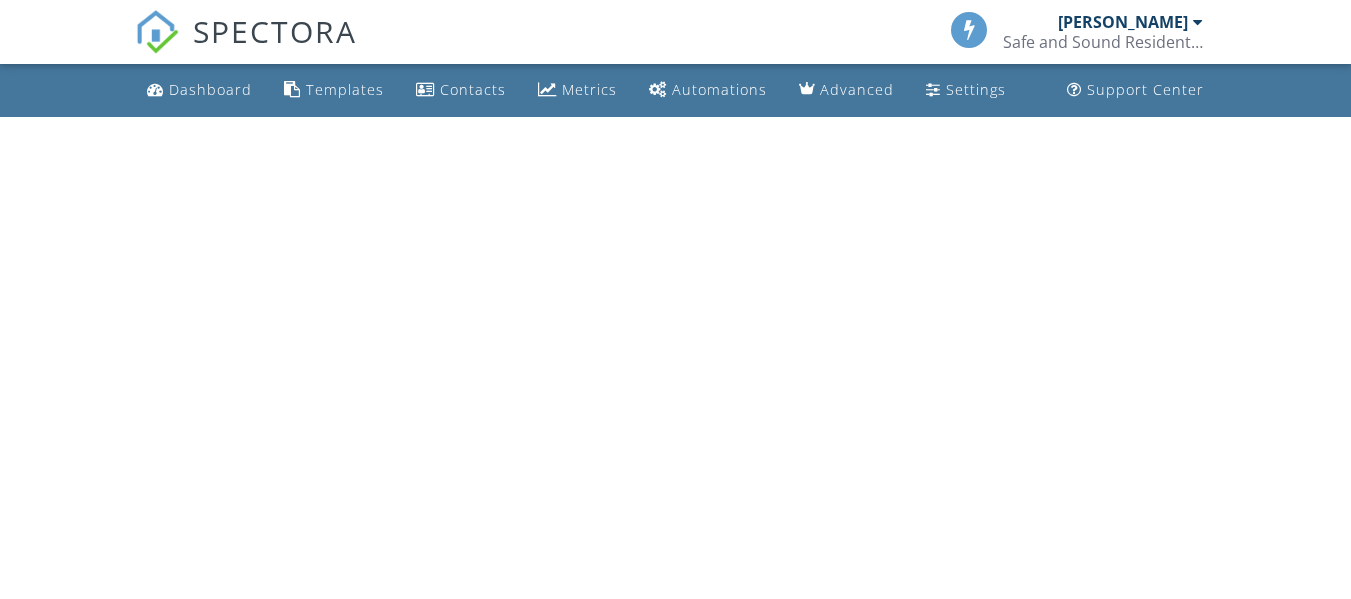 scroll, scrollTop: 0, scrollLeft: 0, axis: both 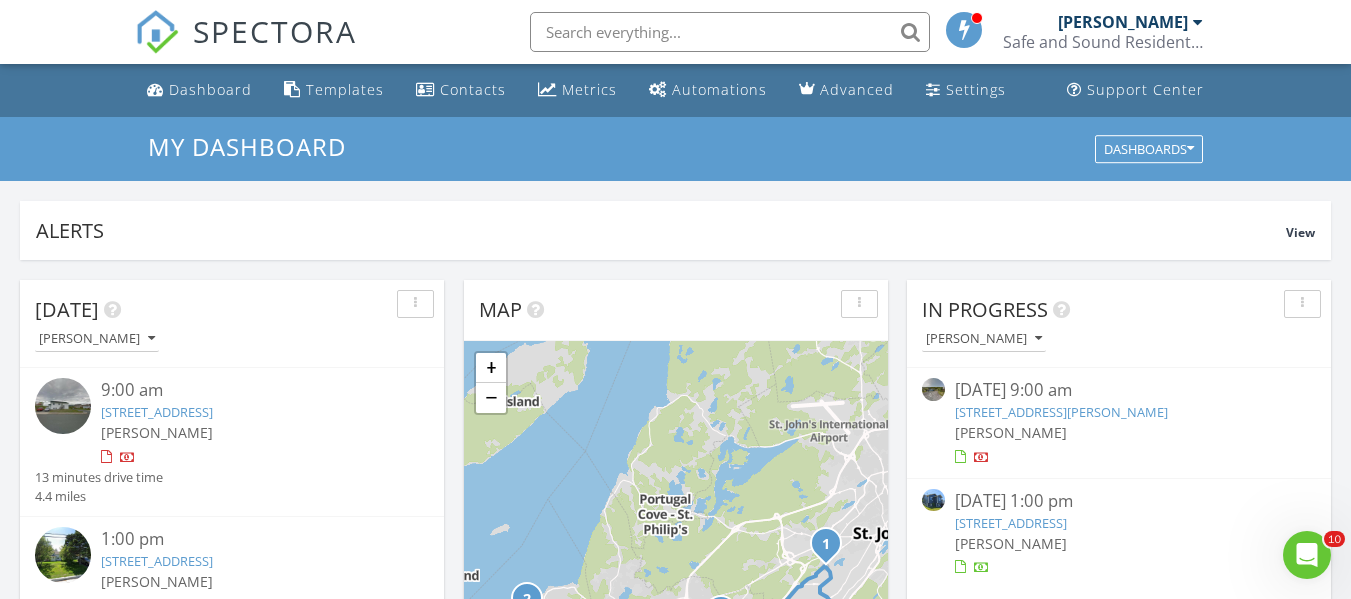 click on "17 Paynes Rd, Bay Roberts, NL A0A 1G0" at bounding box center (1061, 412) 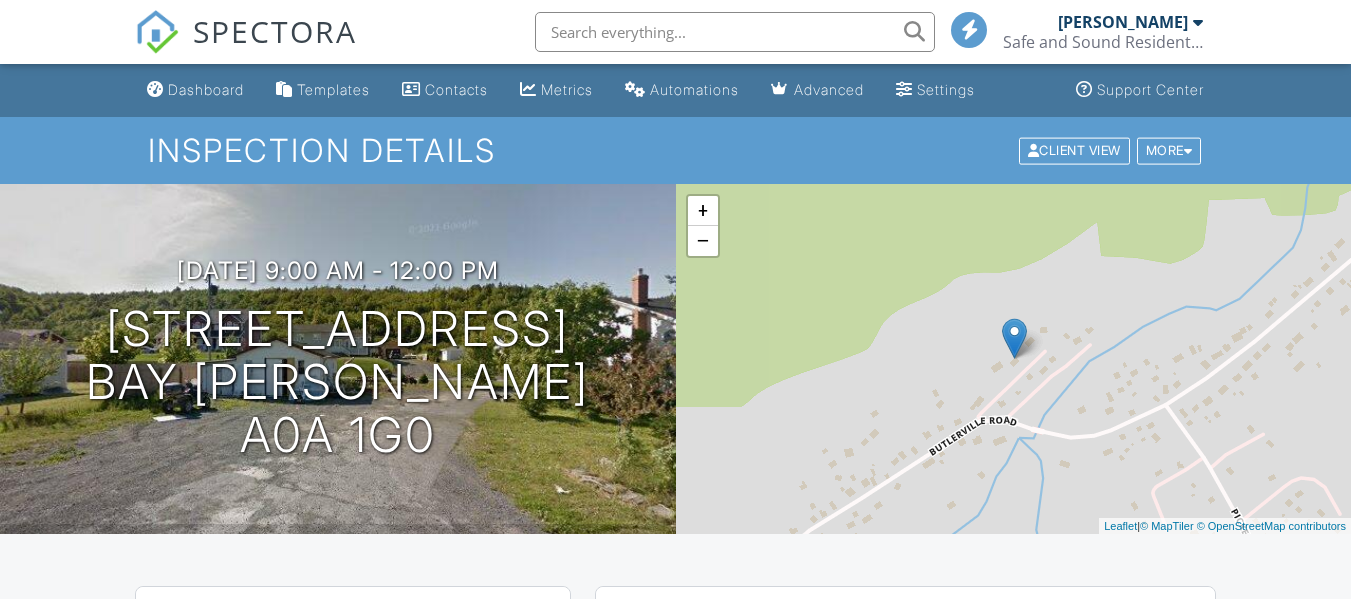 scroll, scrollTop: 600, scrollLeft: 0, axis: vertical 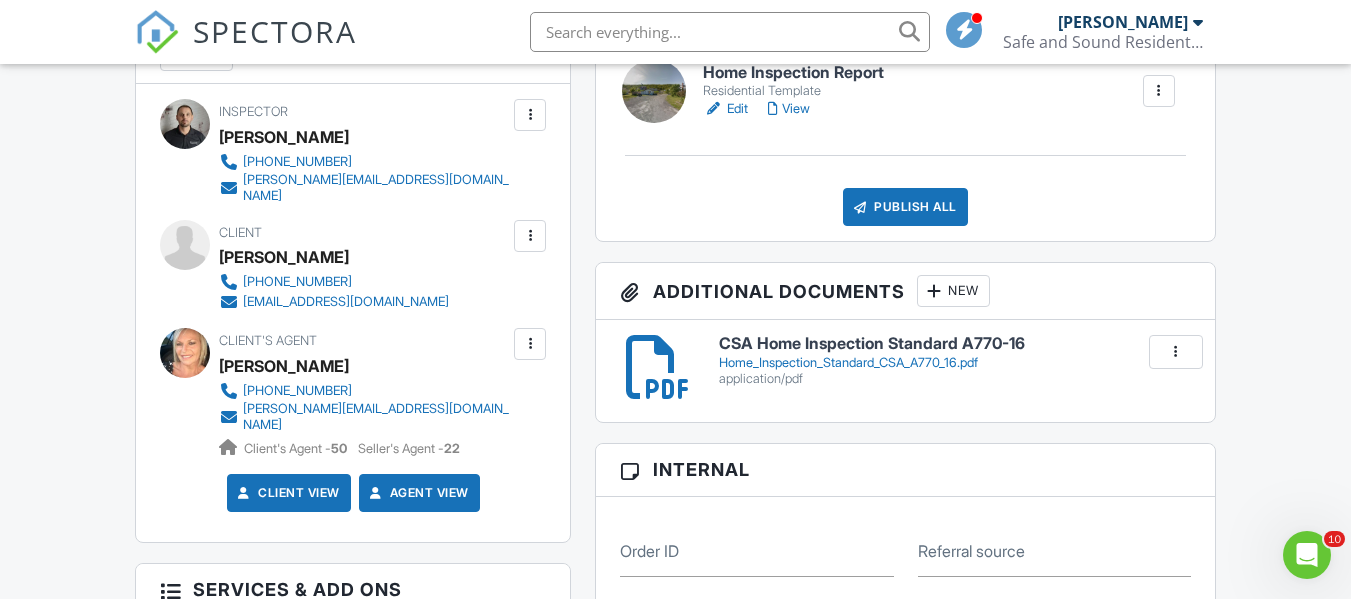 click on "Edit" at bounding box center [725, 109] 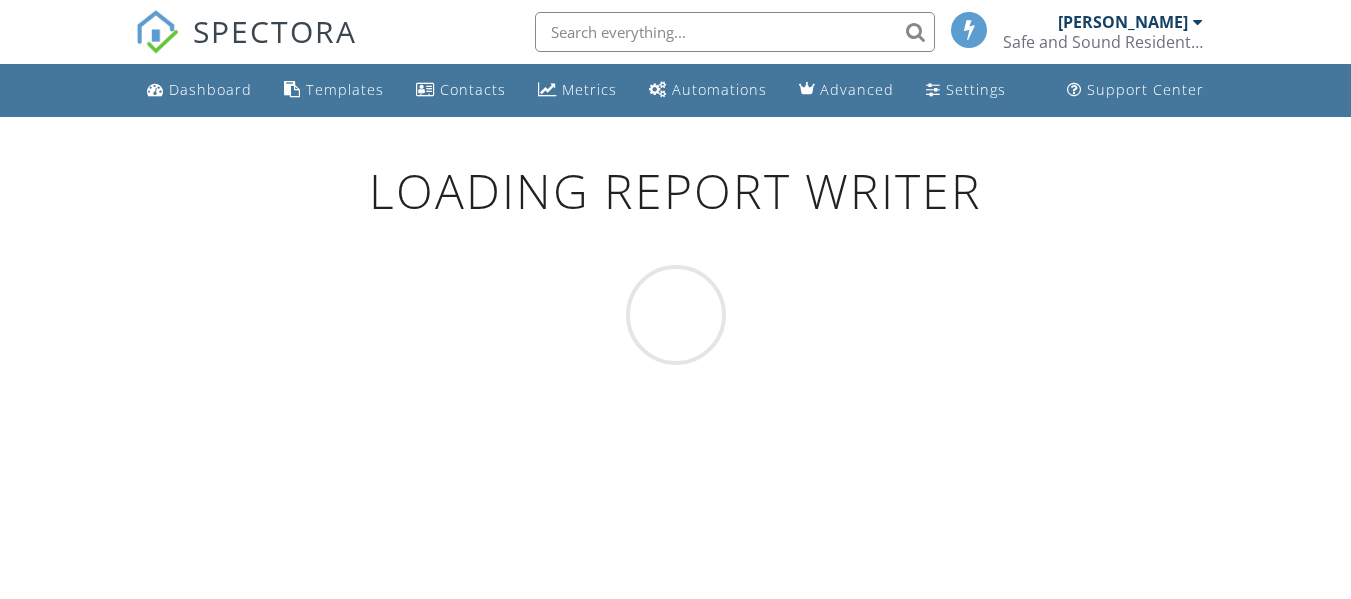 scroll, scrollTop: 0, scrollLeft: 0, axis: both 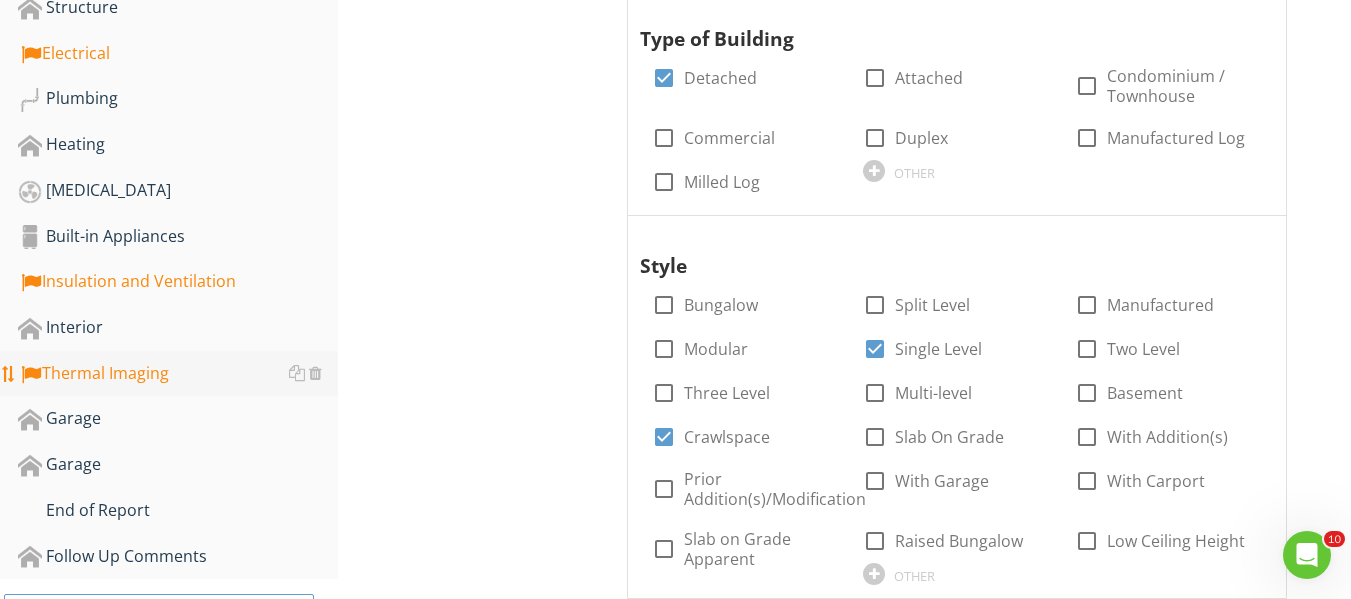 click on "Thermal Imaging" at bounding box center (178, 374) 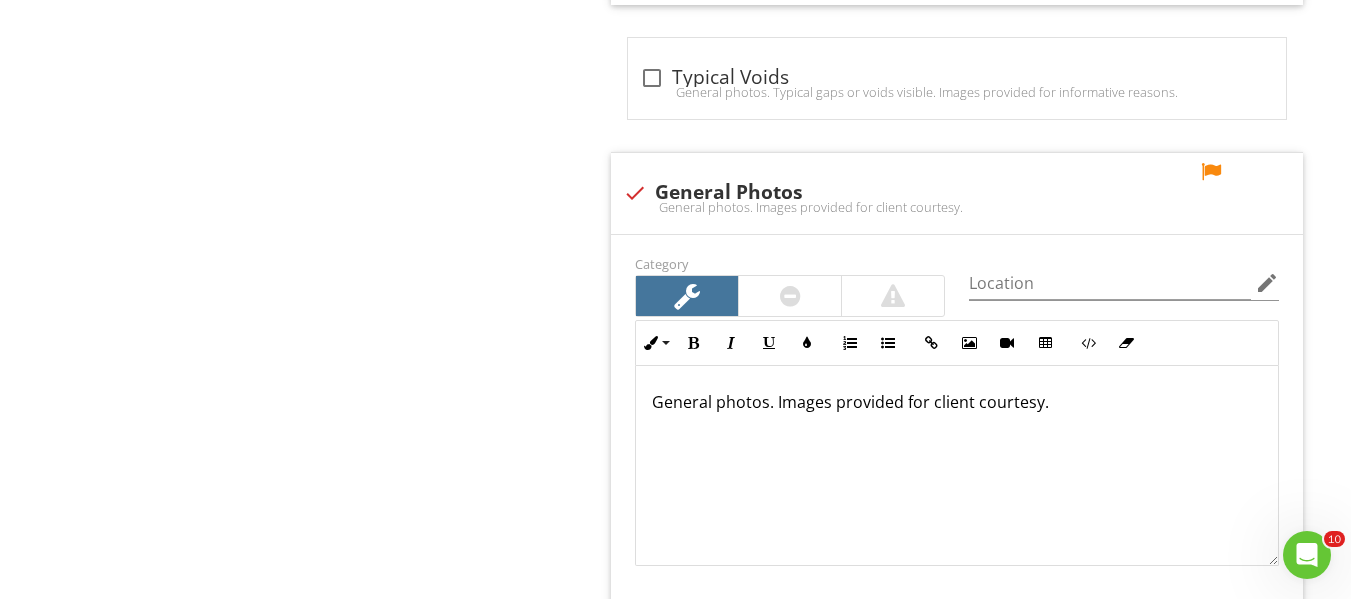 scroll, scrollTop: 2970, scrollLeft: 0, axis: vertical 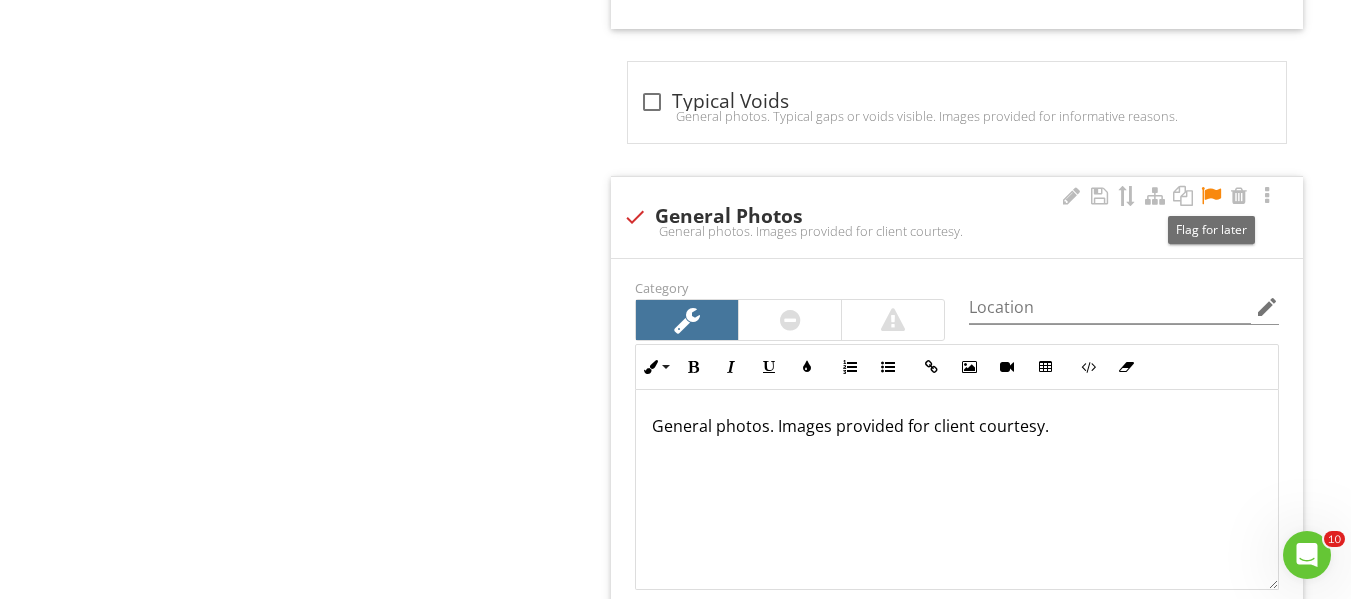 click at bounding box center (1211, 196) 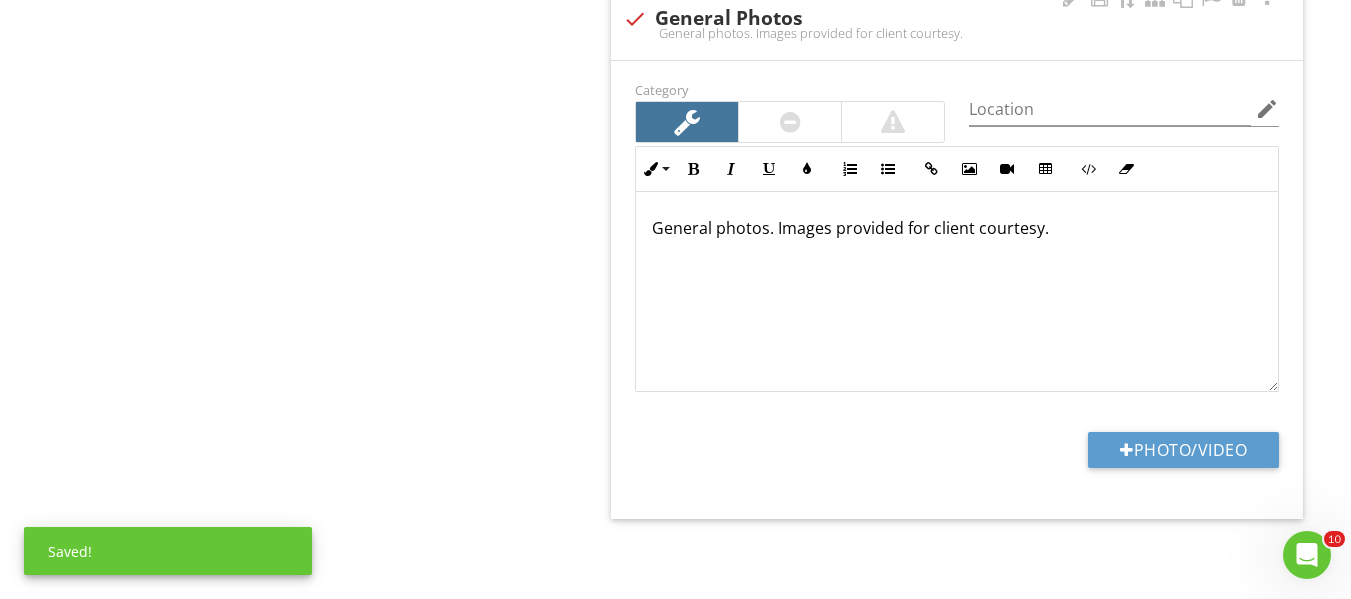scroll, scrollTop: 3170, scrollLeft: 0, axis: vertical 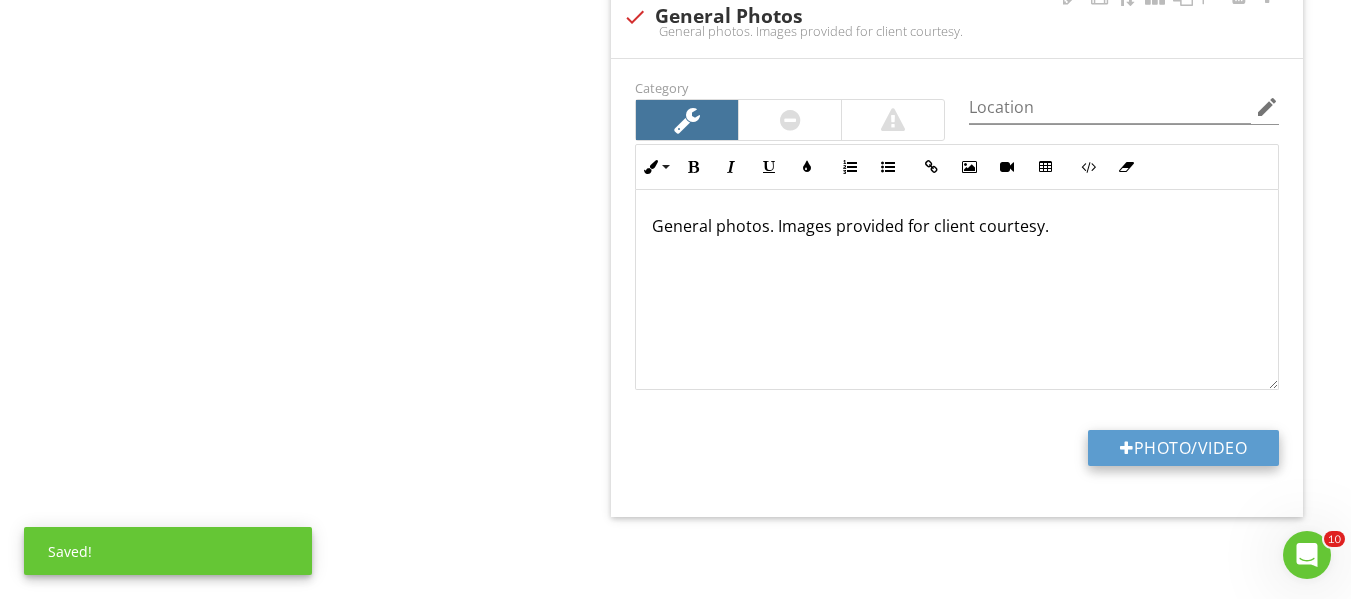 click on "Photo/Video" at bounding box center [1183, 448] 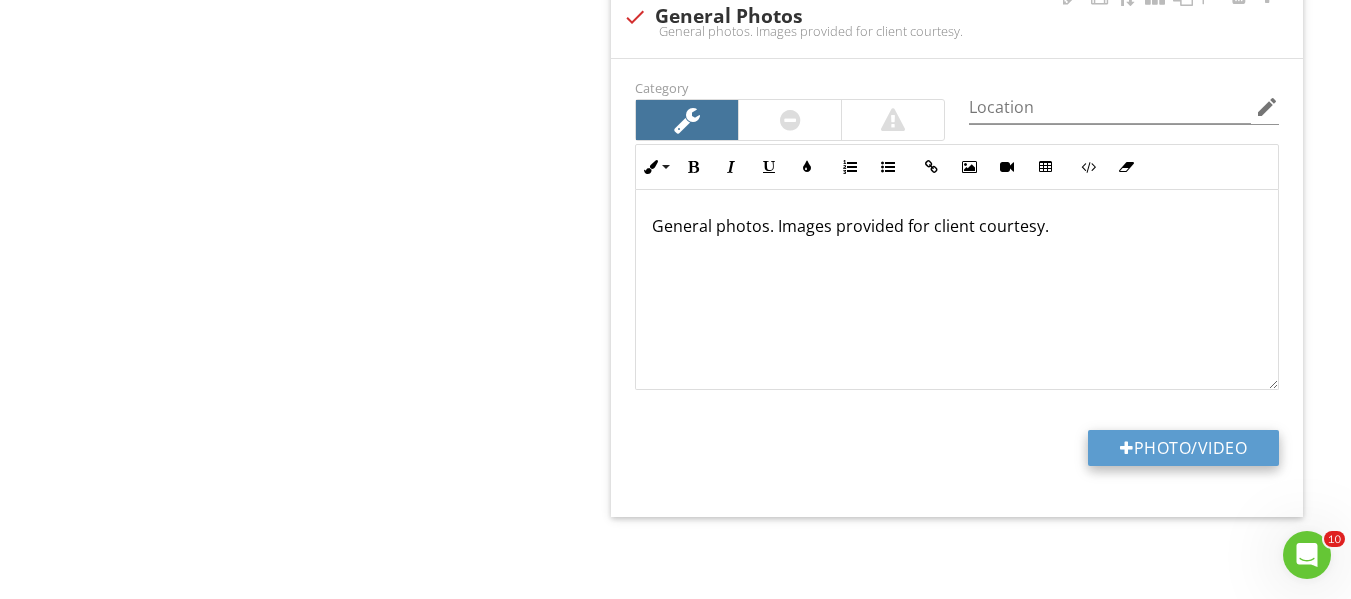 type on "C:\fakepath\FLIR3096.jpg" 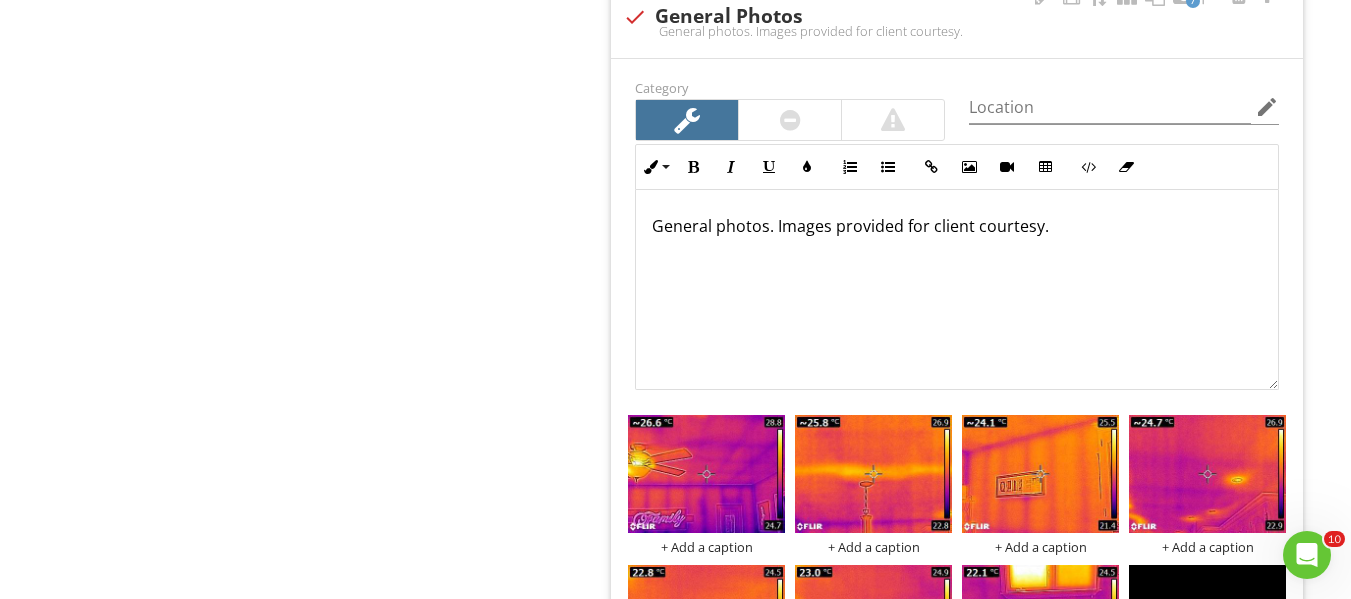 click on "General photos. Images provided for client courtesy." at bounding box center [957, 226] 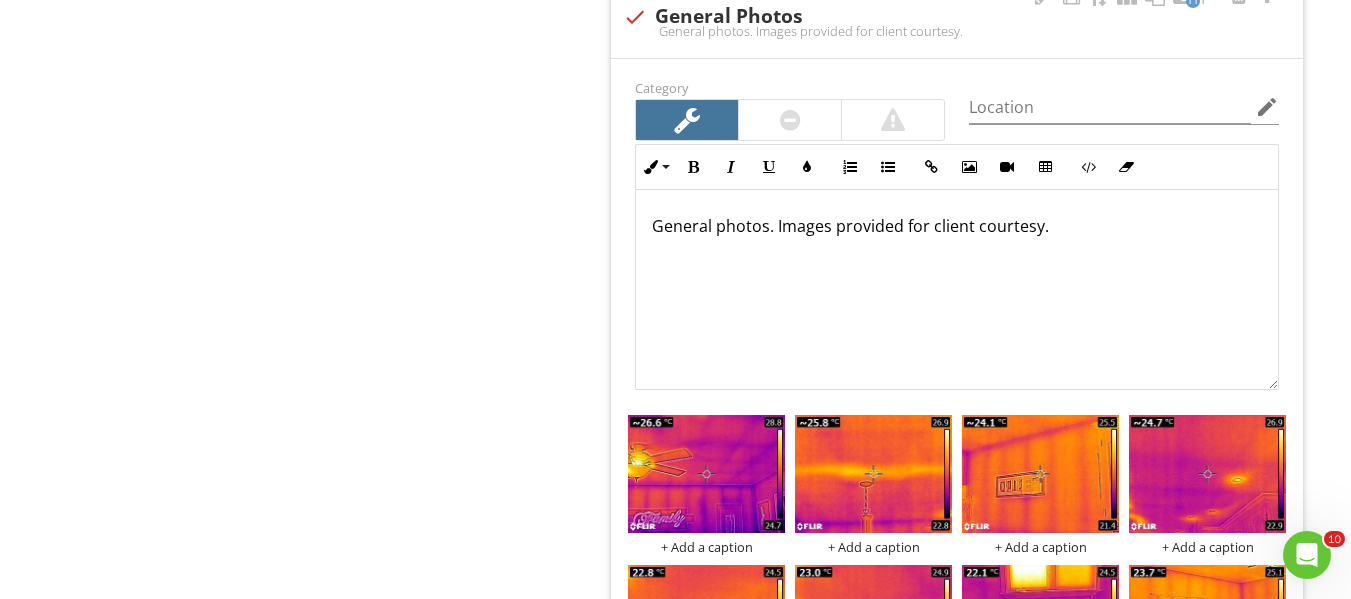 type 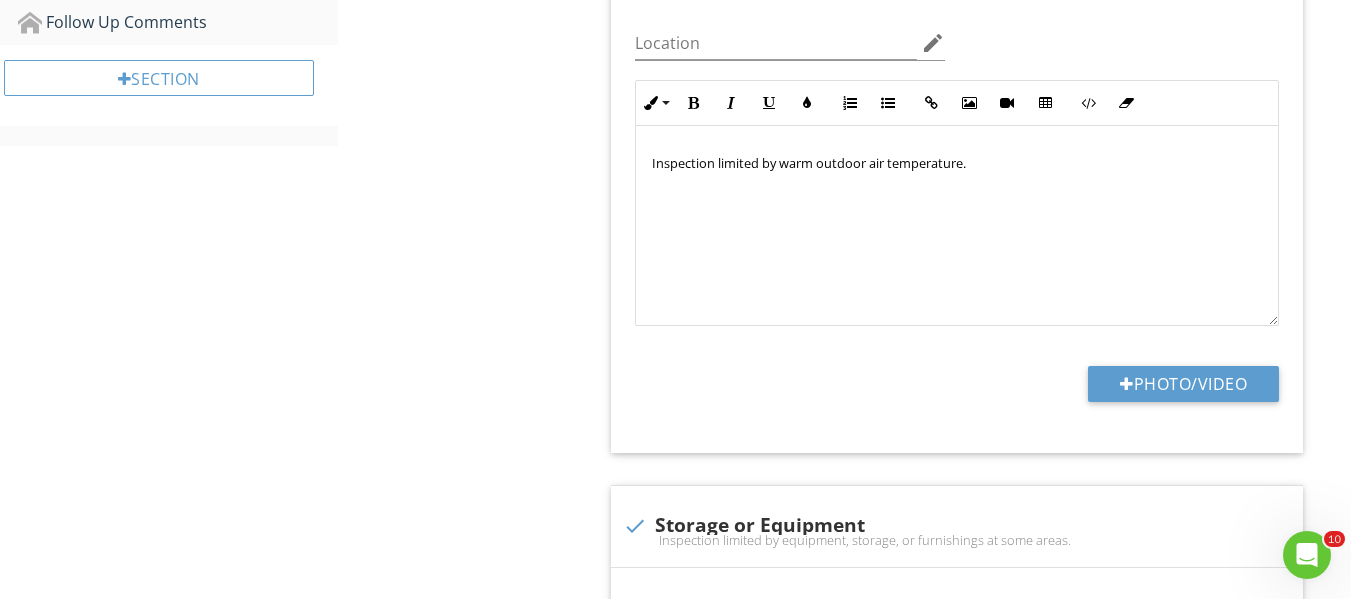 scroll, scrollTop: 970, scrollLeft: 0, axis: vertical 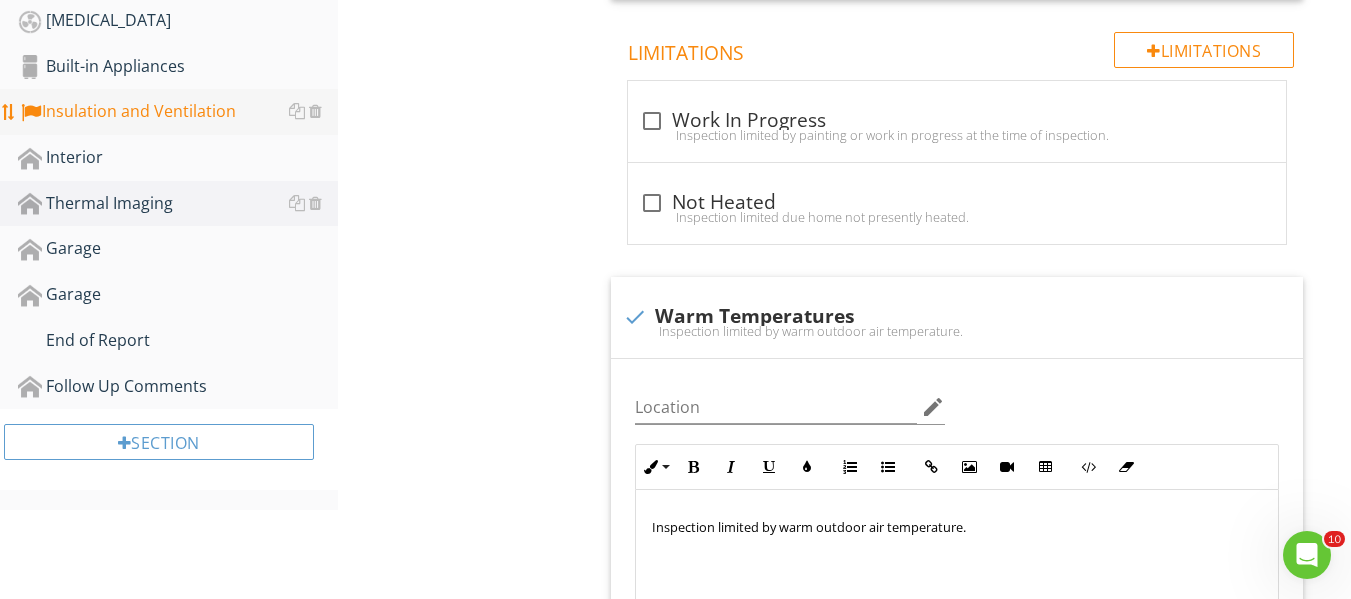 click on "Insulation and Ventilation" at bounding box center [178, 112] 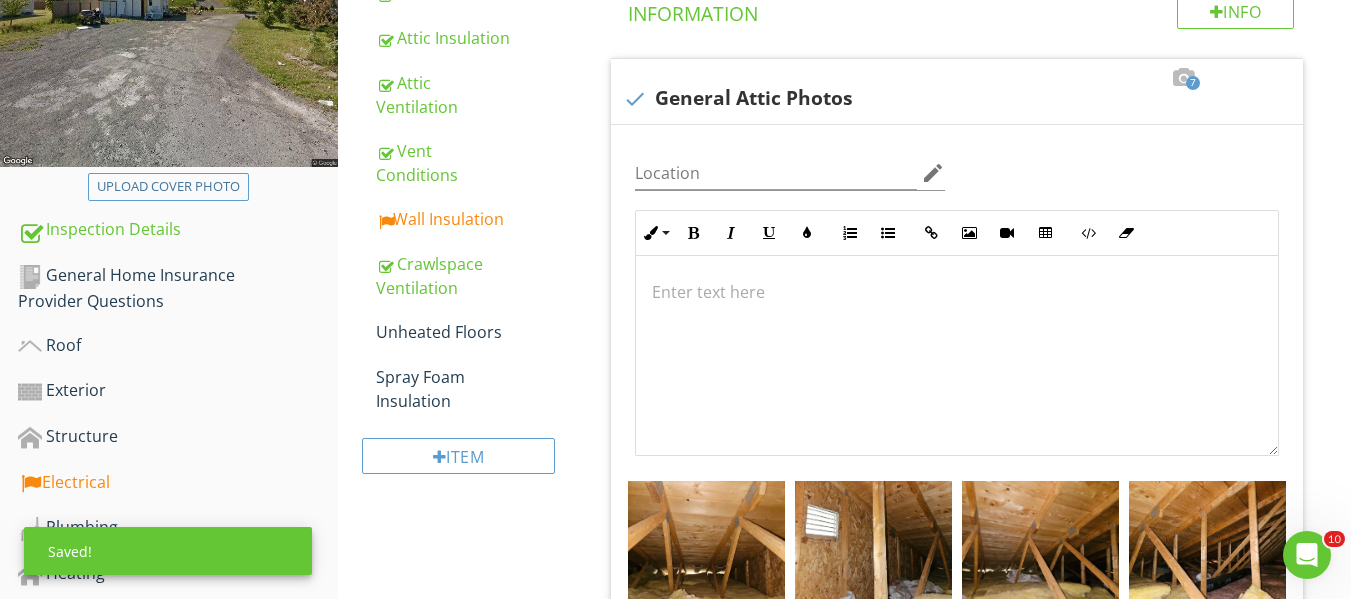 scroll, scrollTop: 370, scrollLeft: 0, axis: vertical 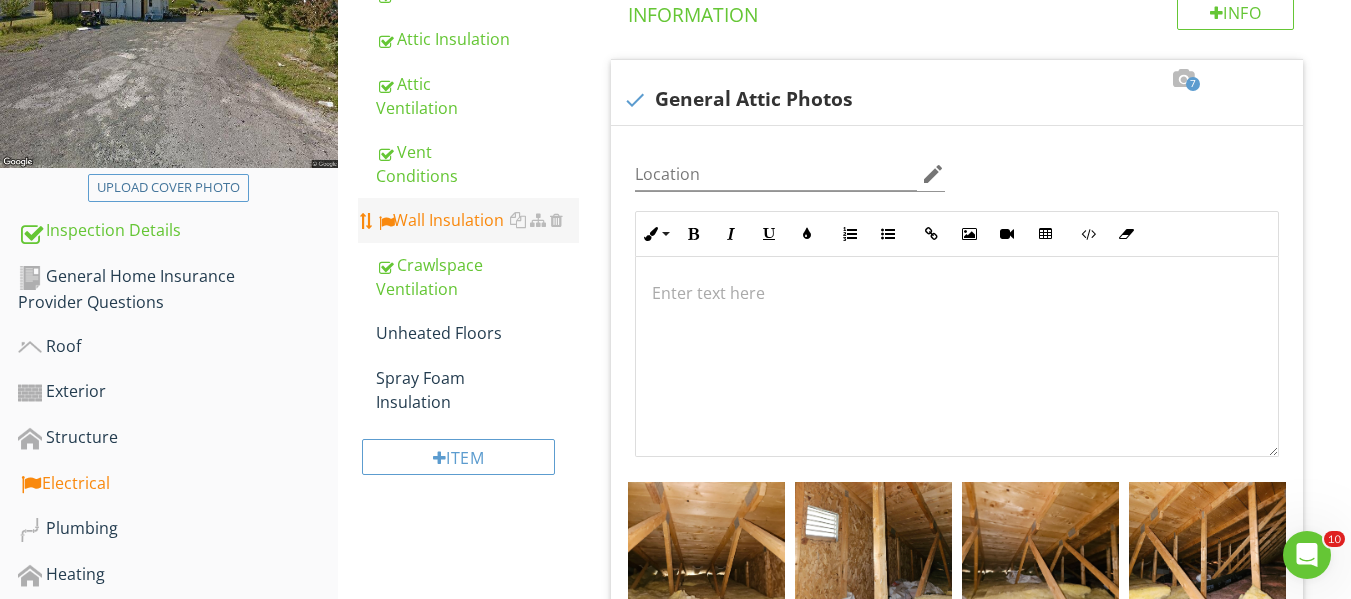 click on "Wall Insulation" at bounding box center (477, 220) 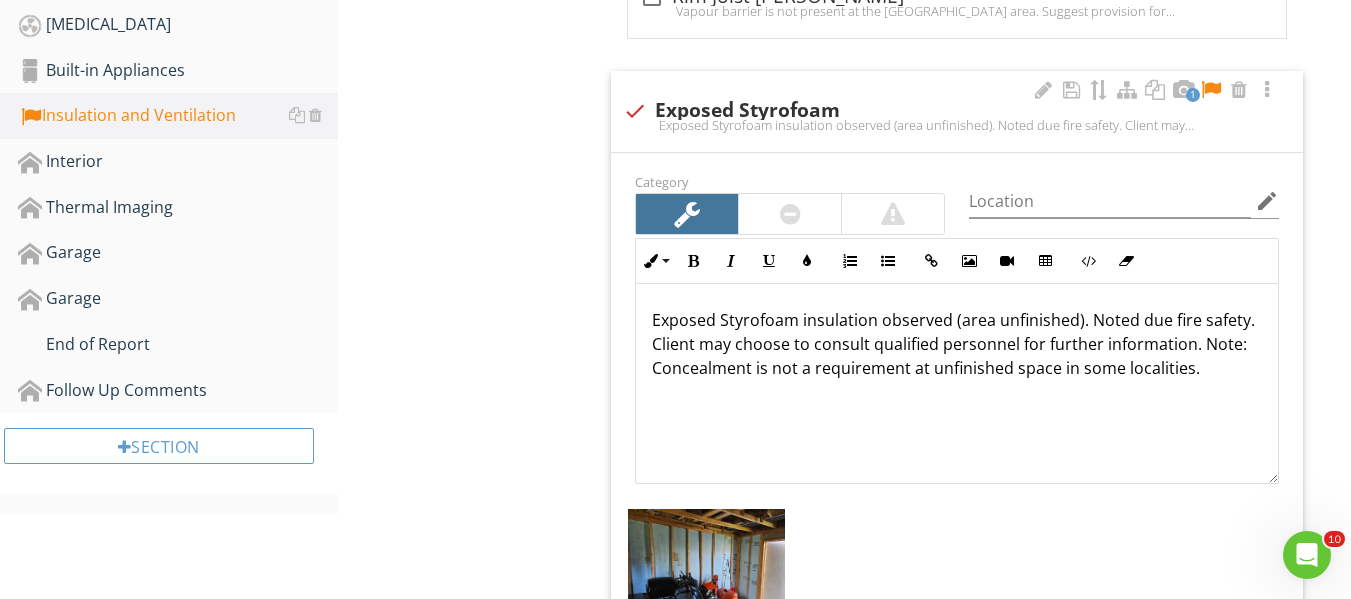 scroll, scrollTop: 970, scrollLeft: 0, axis: vertical 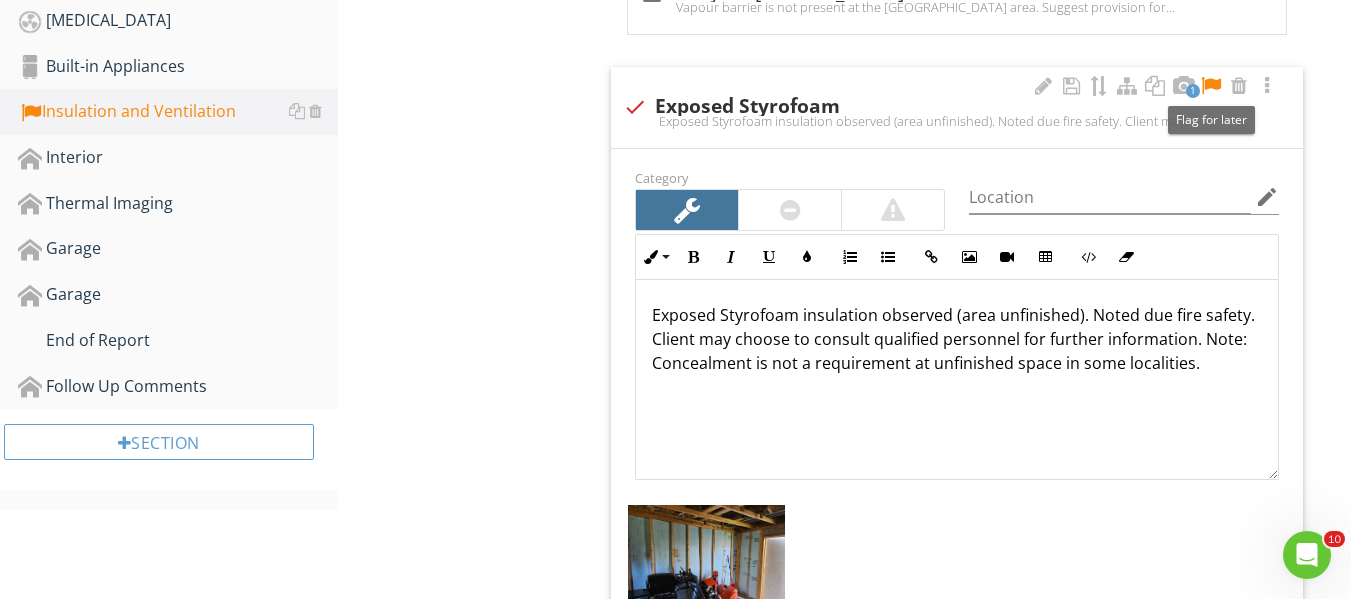 click at bounding box center [1211, 86] 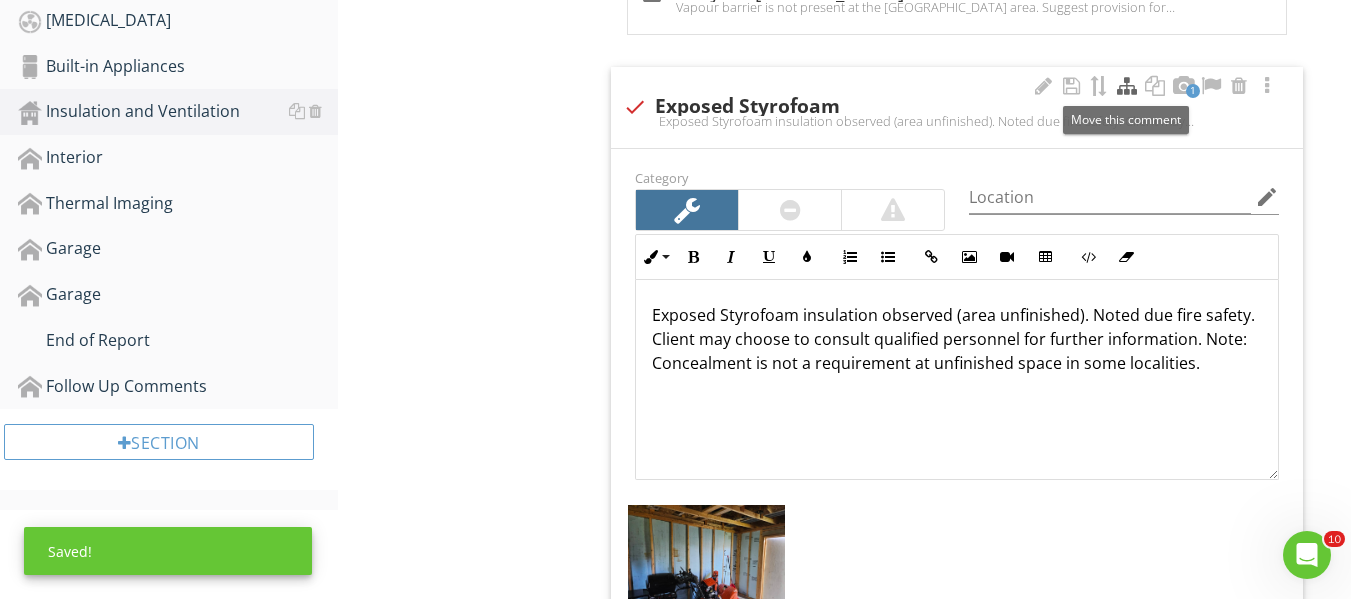 click at bounding box center (1127, 86) 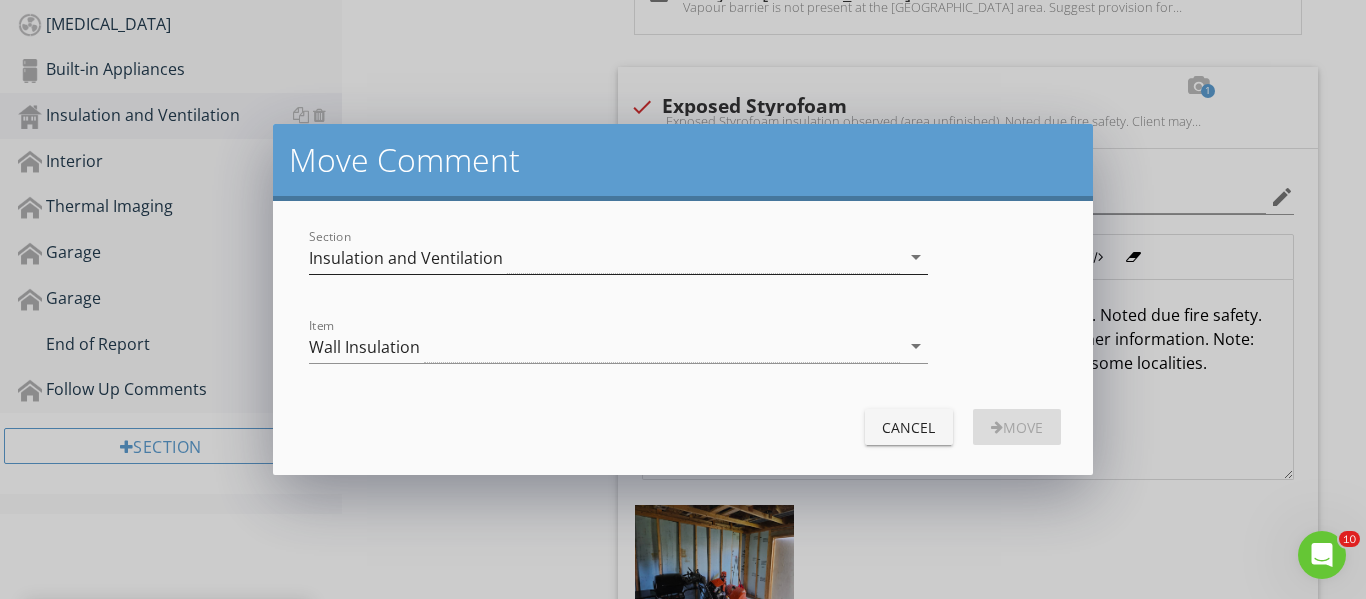 click on "Insulation and Ventilation" at bounding box center (604, 257) 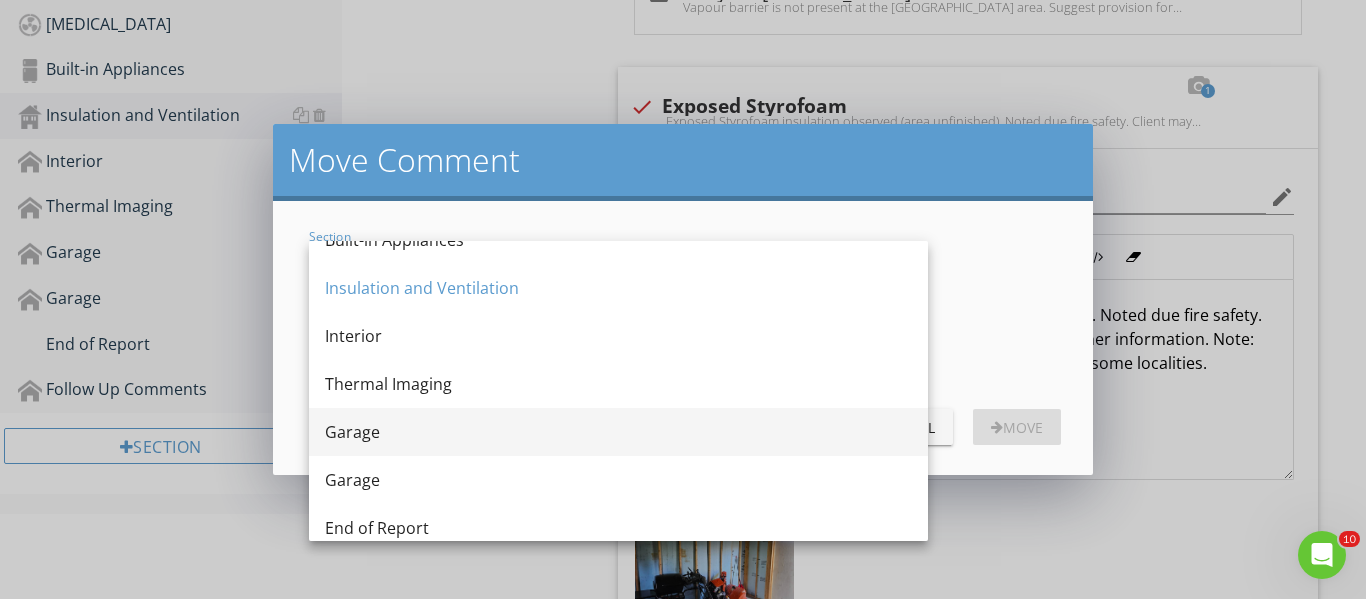 scroll, scrollTop: 500, scrollLeft: 0, axis: vertical 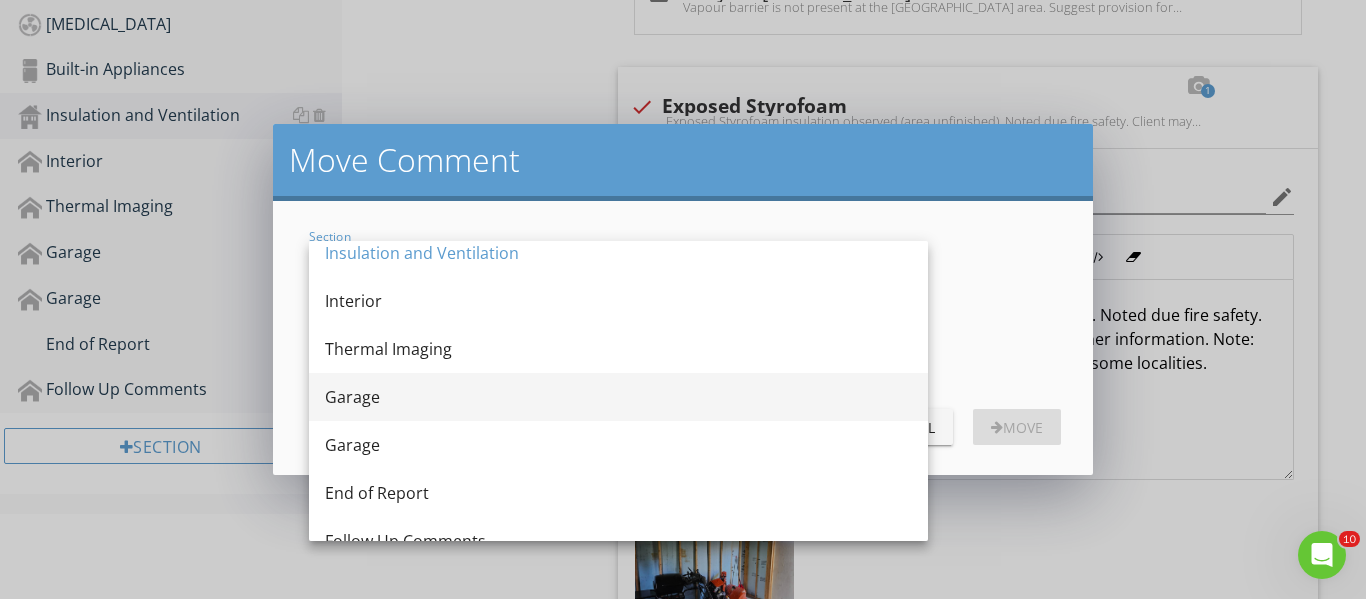 click on "Garage" at bounding box center [618, 397] 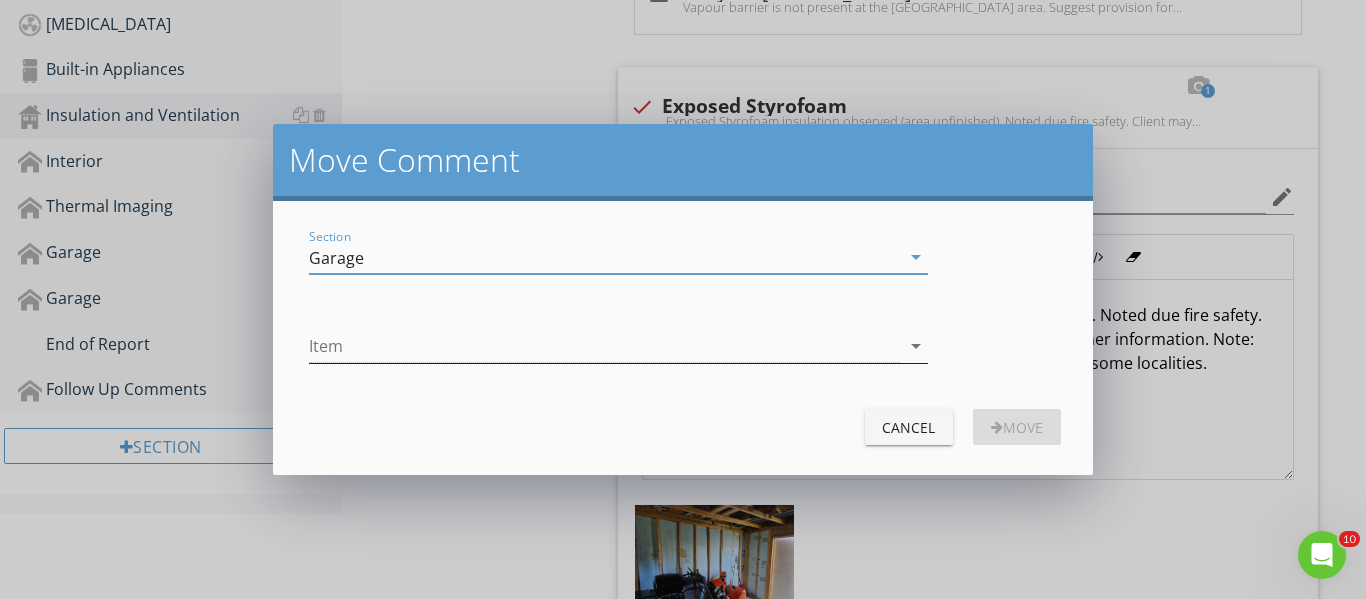 click at bounding box center (604, 346) 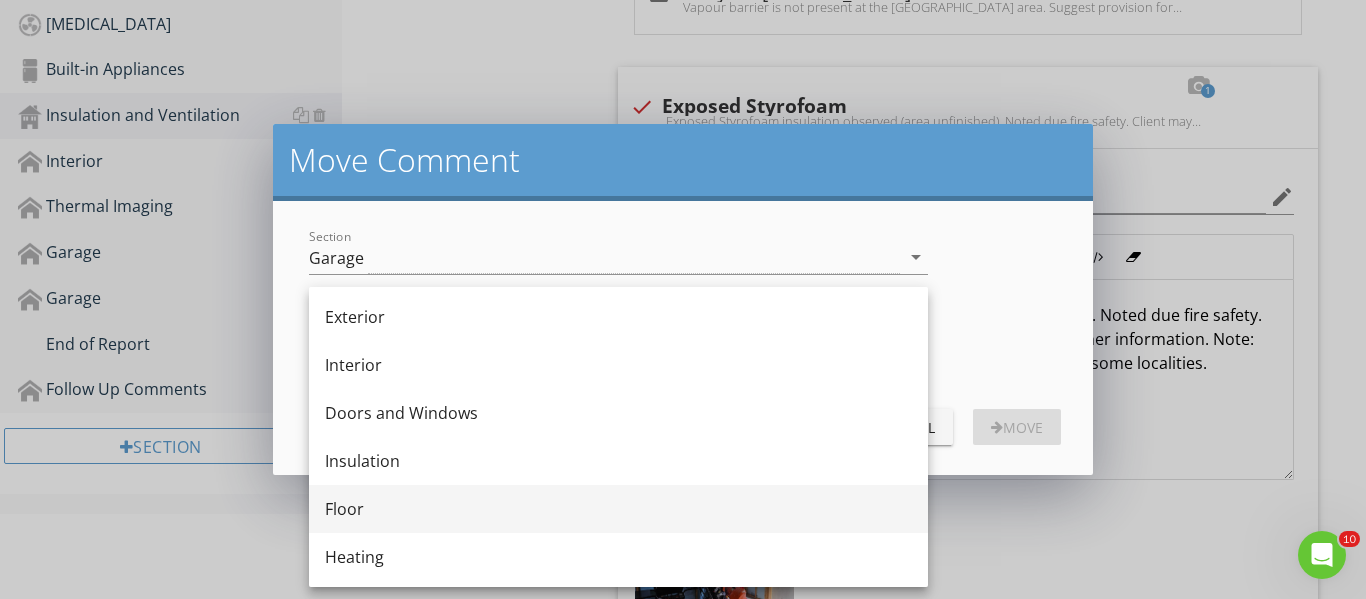 scroll, scrollTop: 148, scrollLeft: 0, axis: vertical 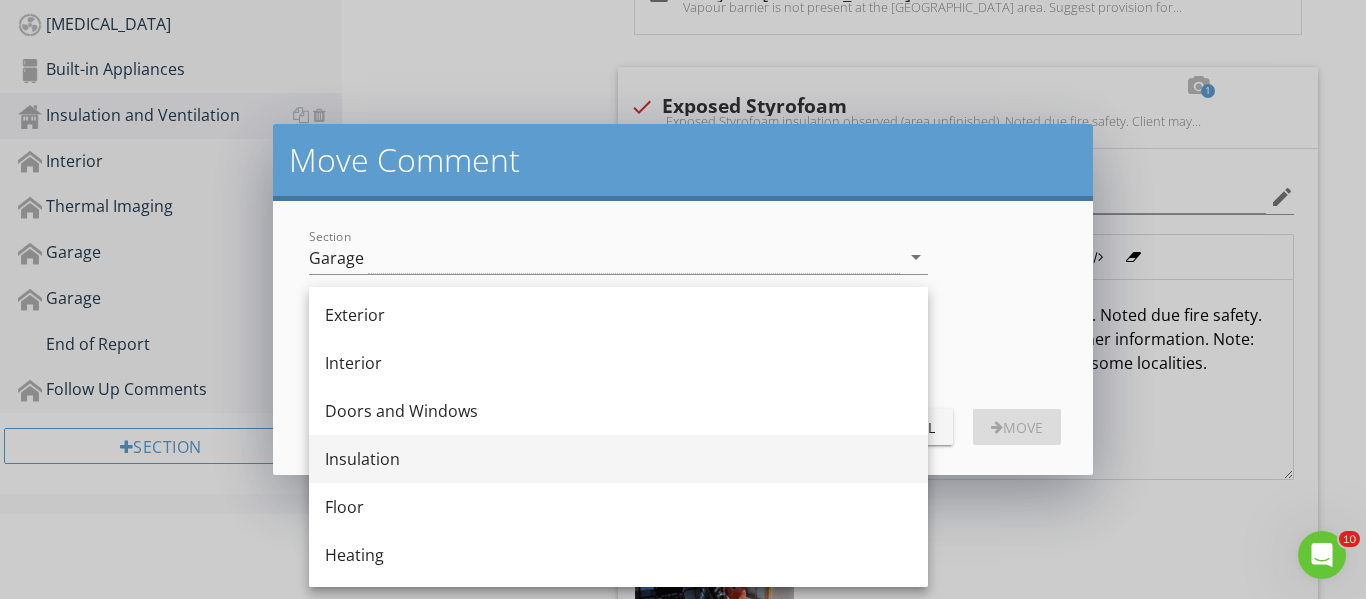 click on "Insulation" at bounding box center (618, 459) 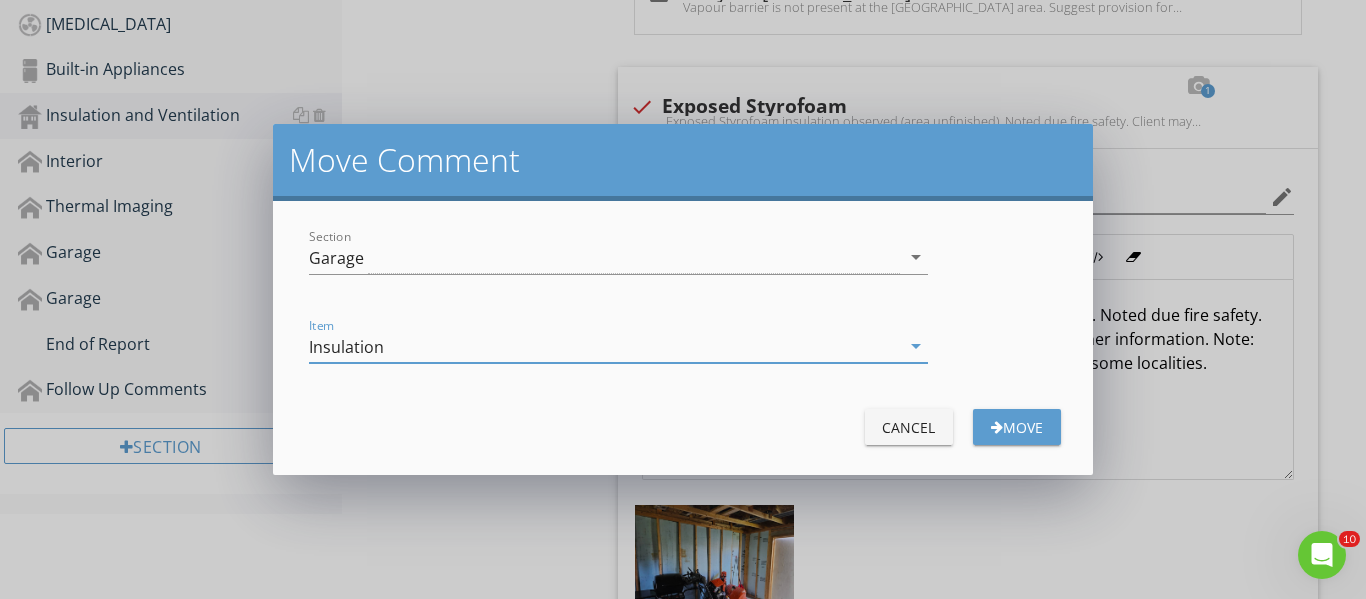 click on "Move" at bounding box center (1017, 427) 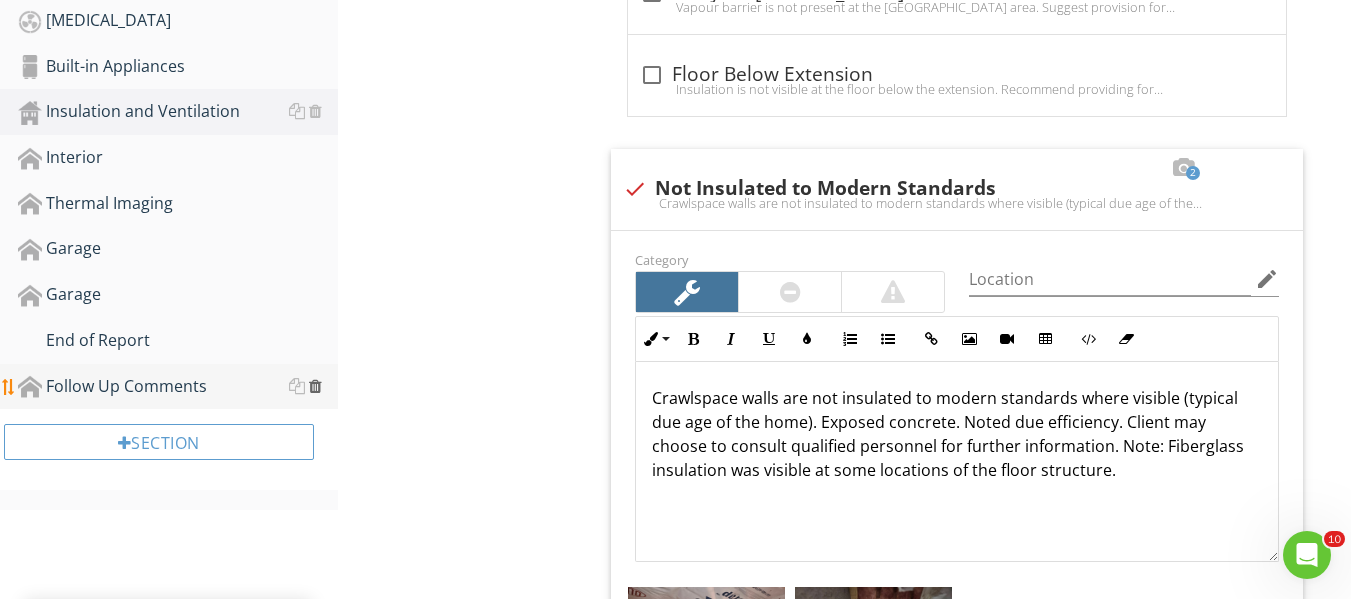 click at bounding box center (315, 386) 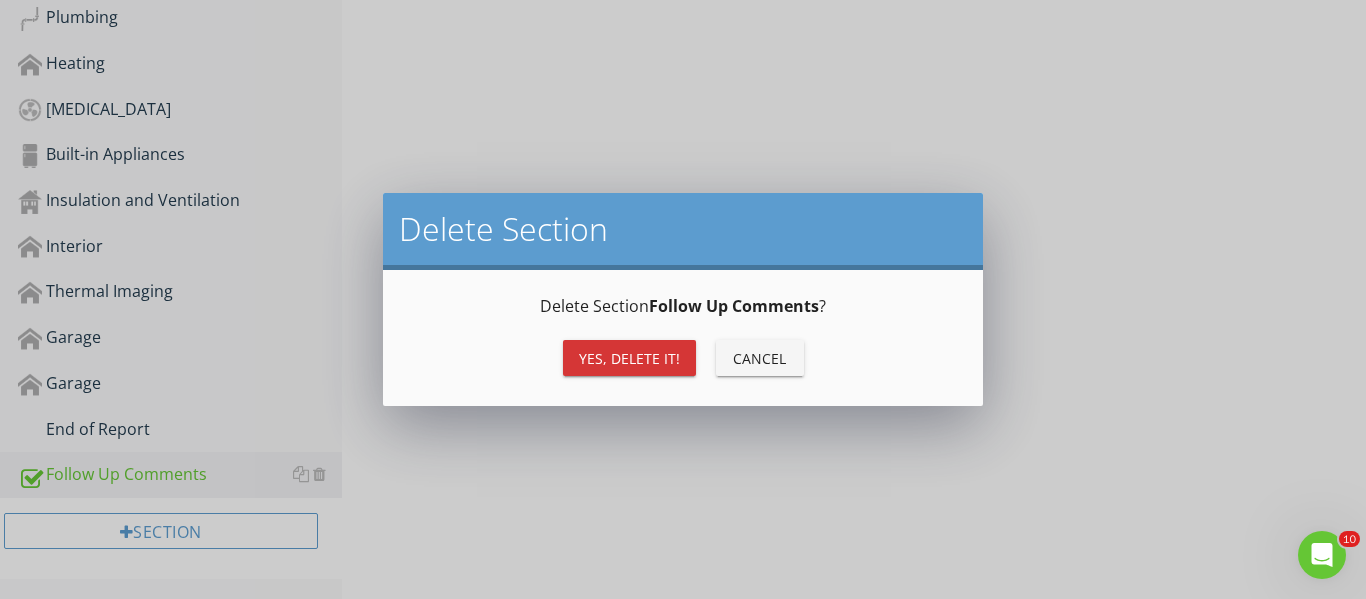 click on "Yes, Delete it!" at bounding box center [629, 358] 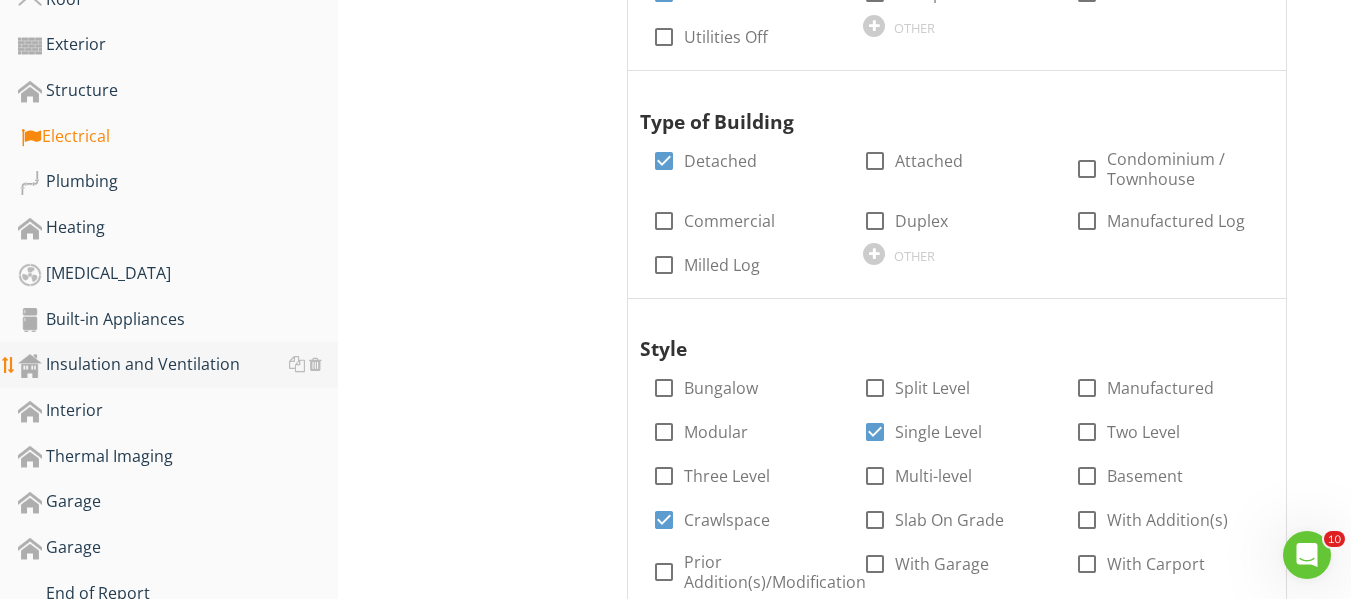 scroll, scrollTop: 536, scrollLeft: 0, axis: vertical 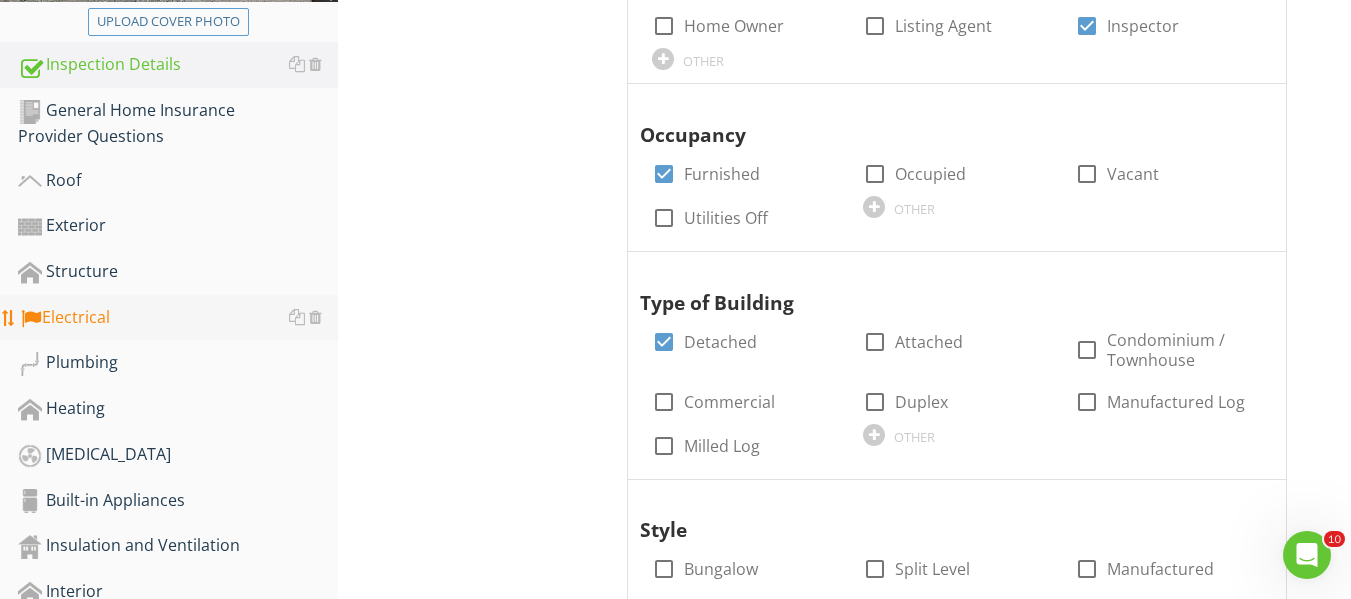 click on "Electrical" at bounding box center [178, 318] 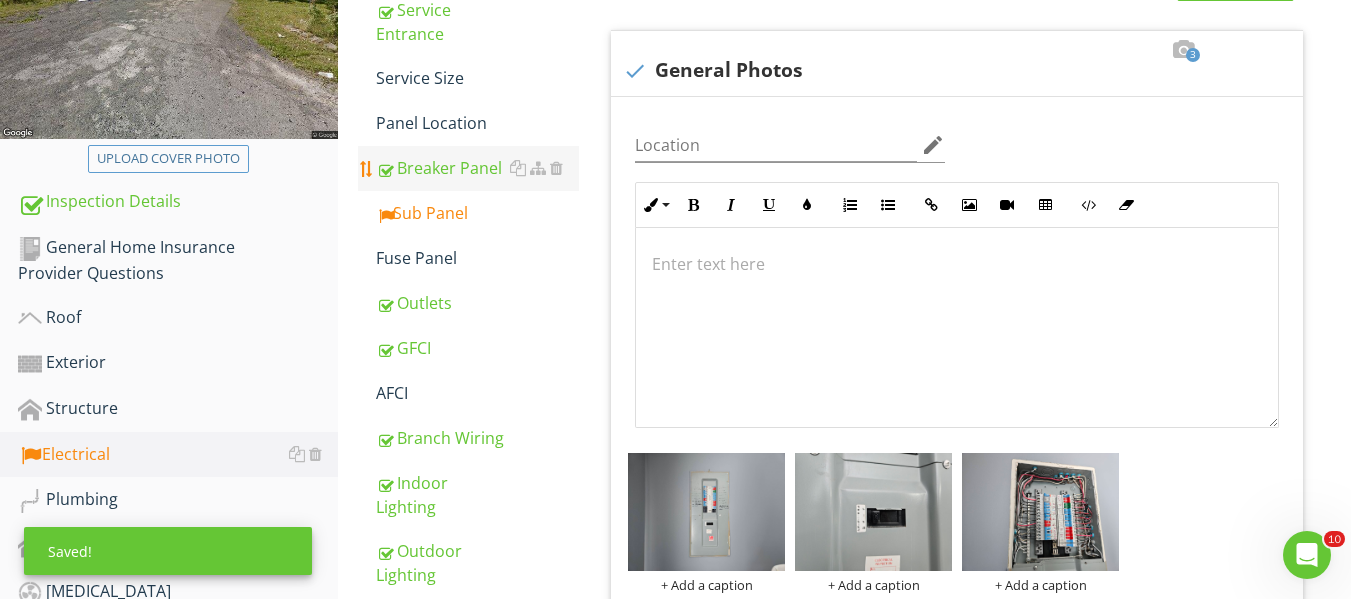 scroll, scrollTop: 336, scrollLeft: 0, axis: vertical 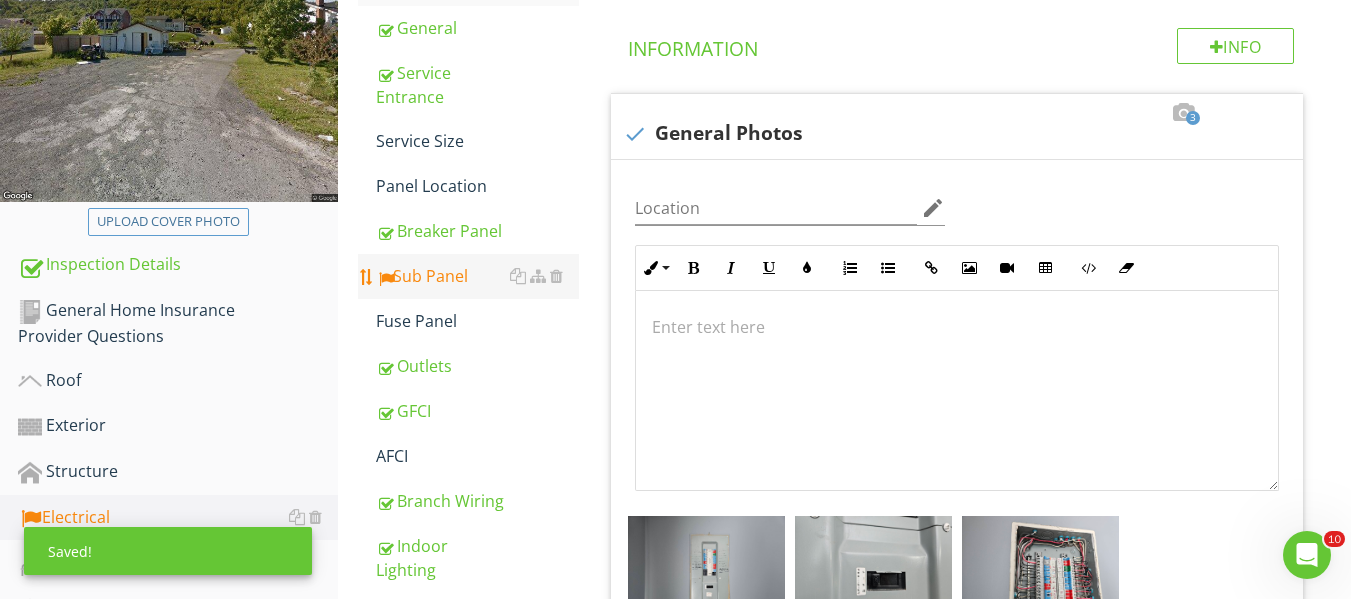 click on "Sub Panel" at bounding box center [477, 276] 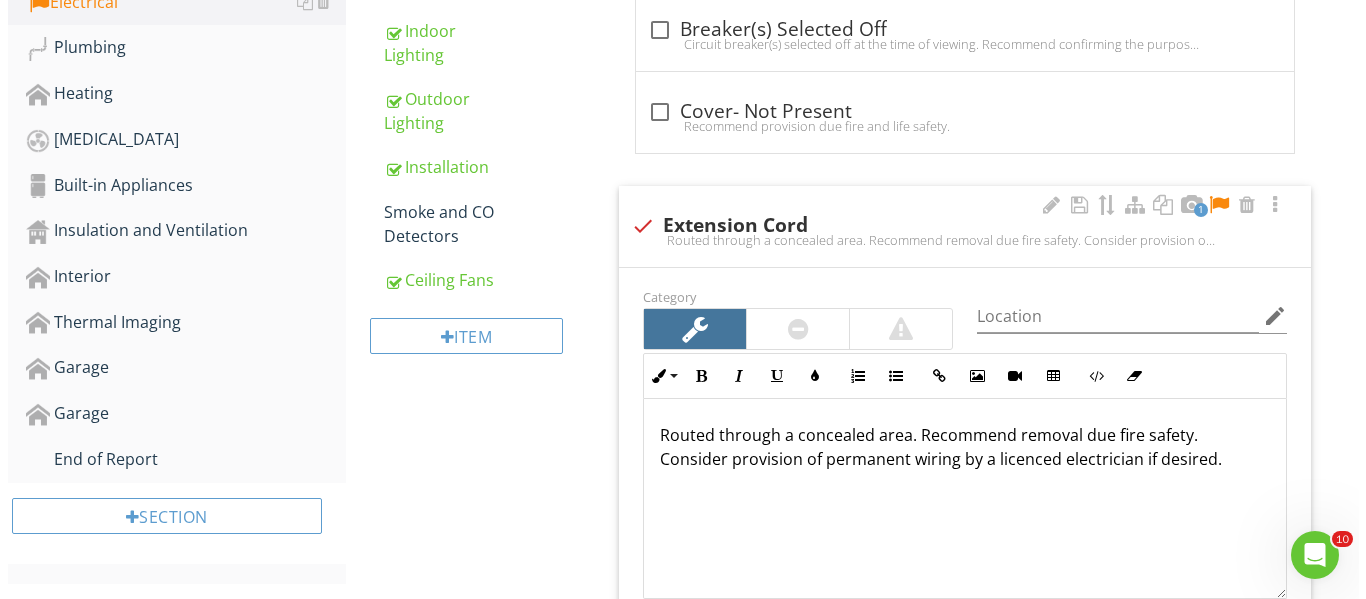 scroll, scrollTop: 1036, scrollLeft: 0, axis: vertical 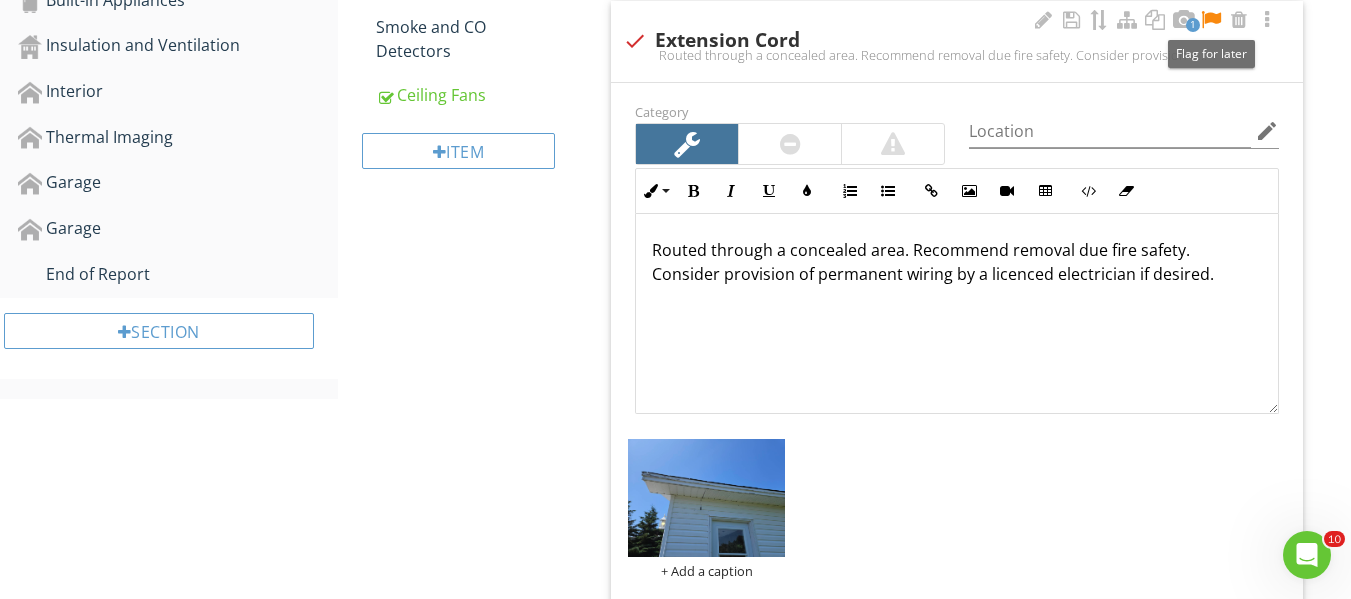 click at bounding box center [1211, 20] 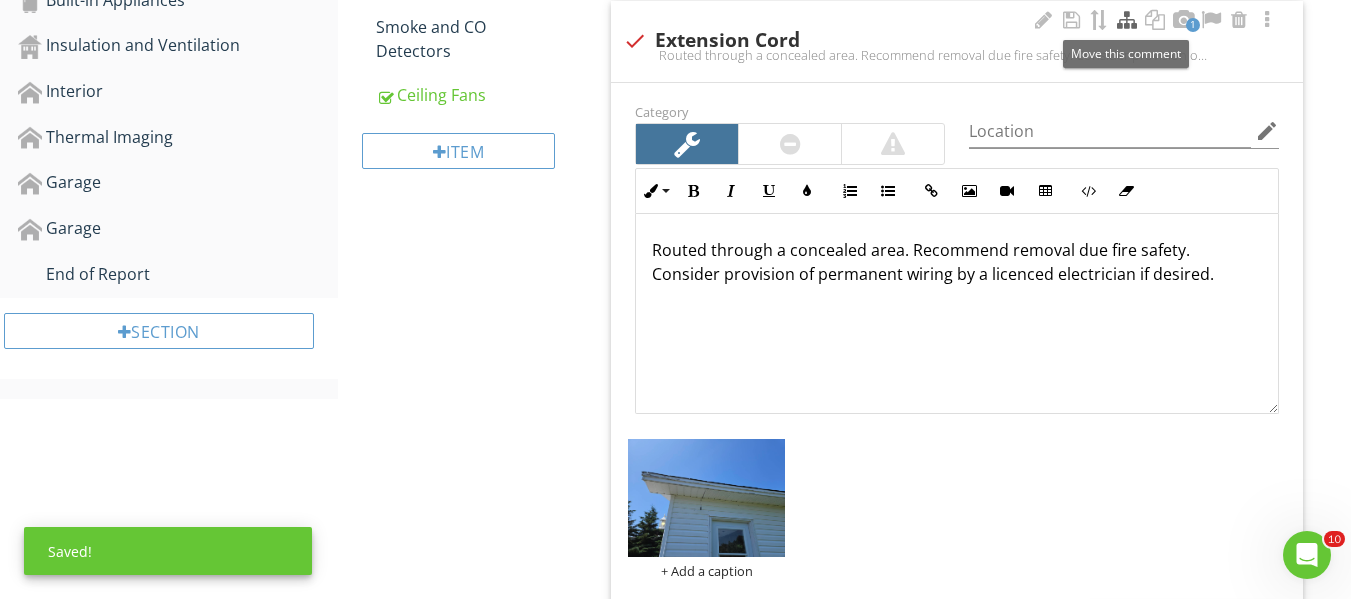 click at bounding box center [1127, 20] 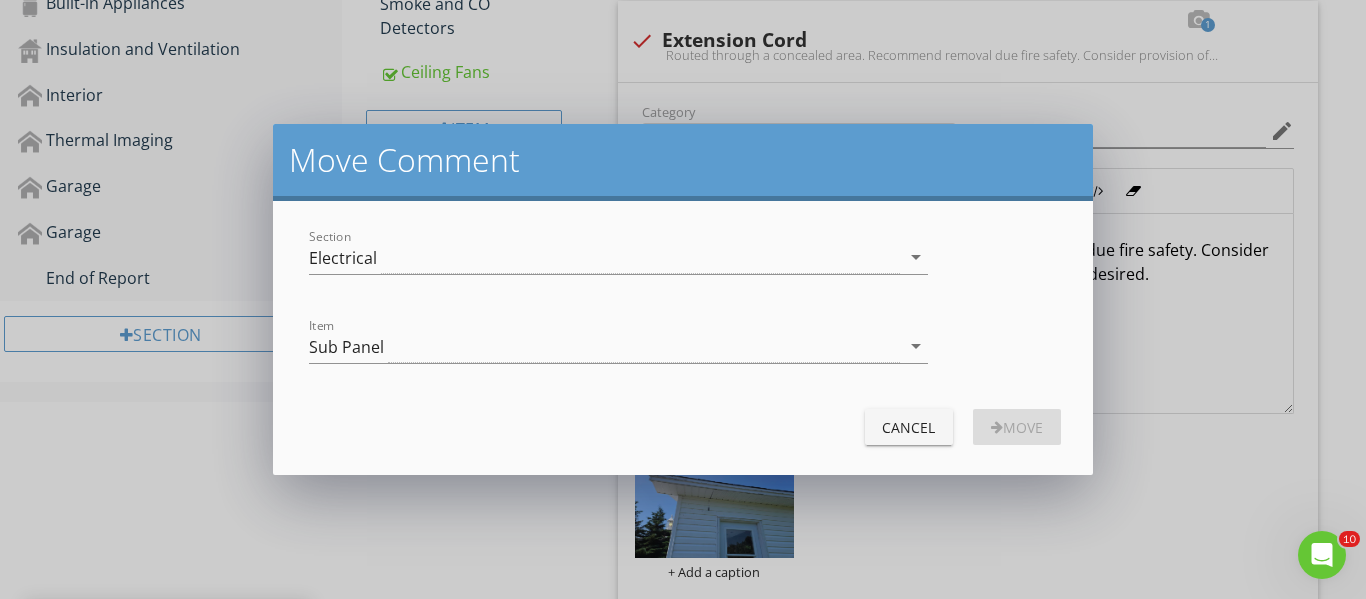 click on "Electrical" at bounding box center (604, 257) 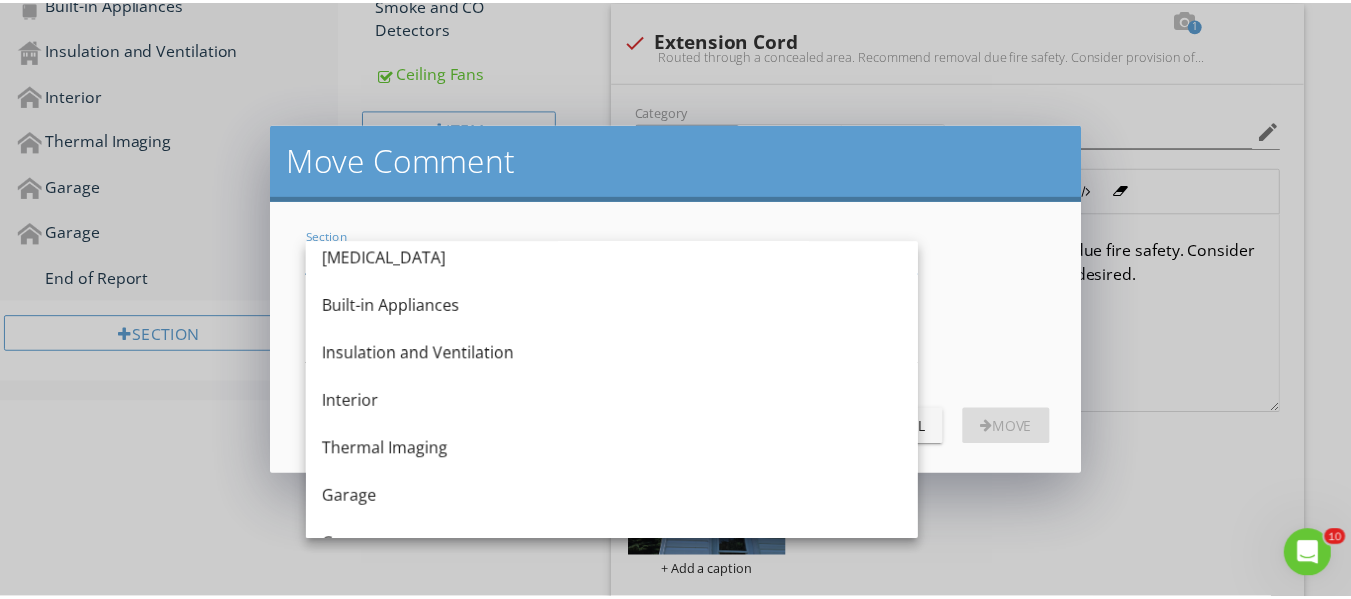 scroll, scrollTop: 484, scrollLeft: 0, axis: vertical 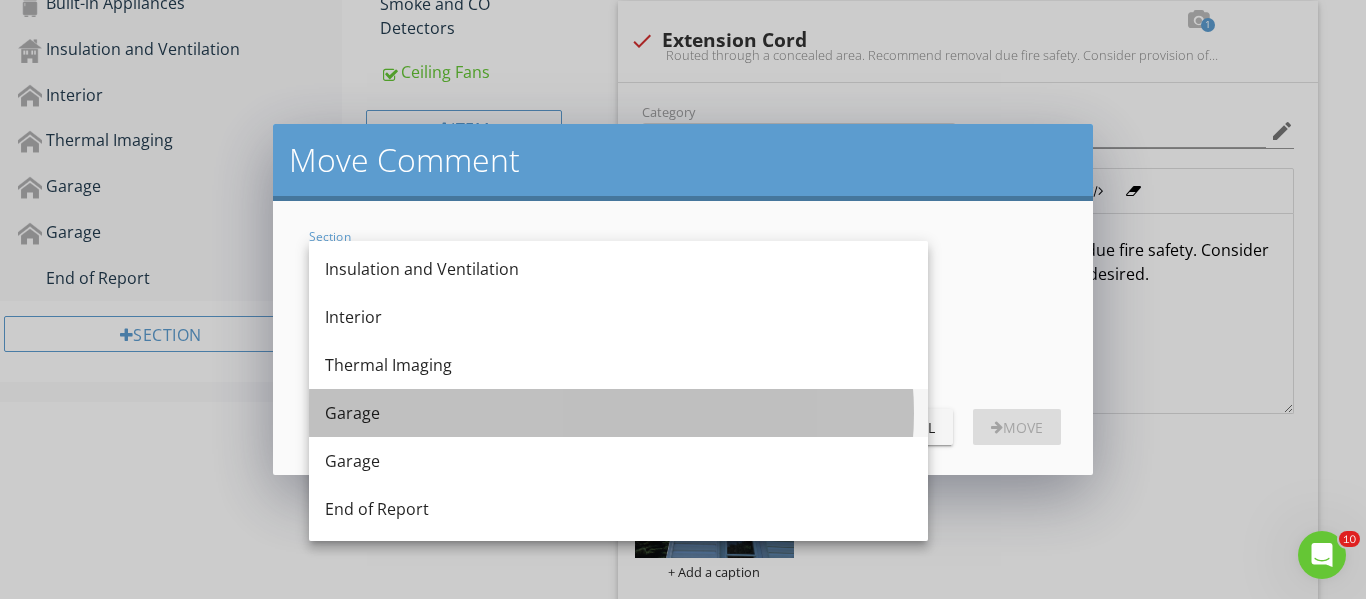 click on "Garage" at bounding box center [618, 413] 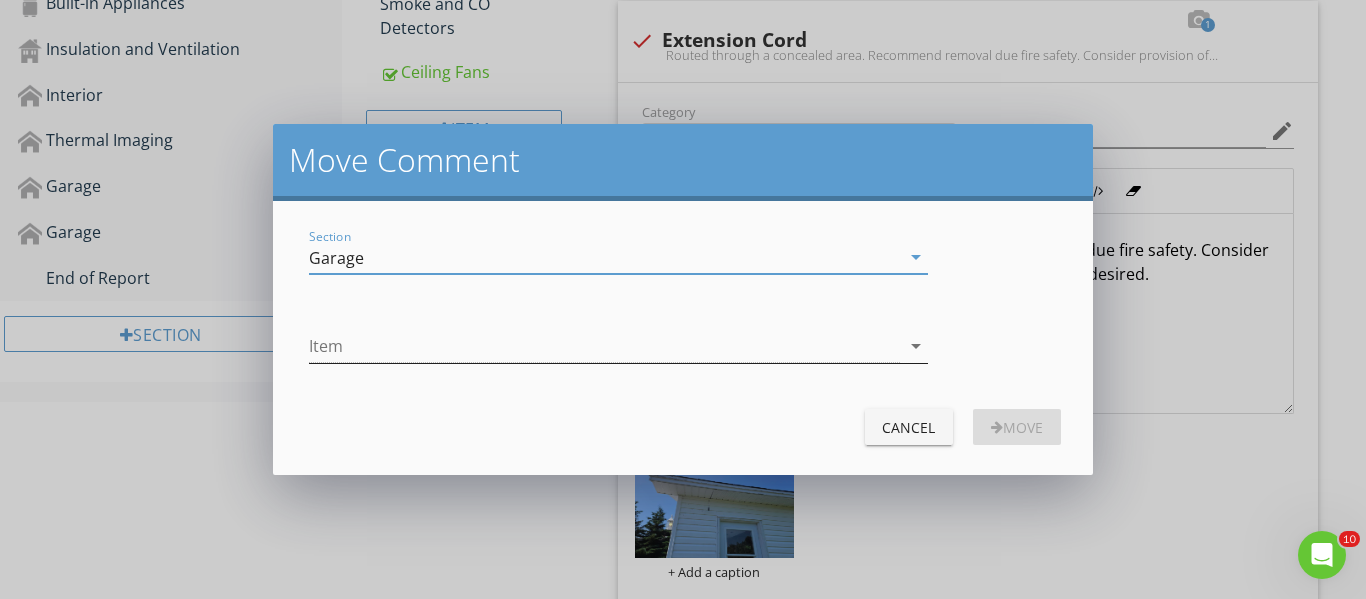 click at bounding box center [604, 346] 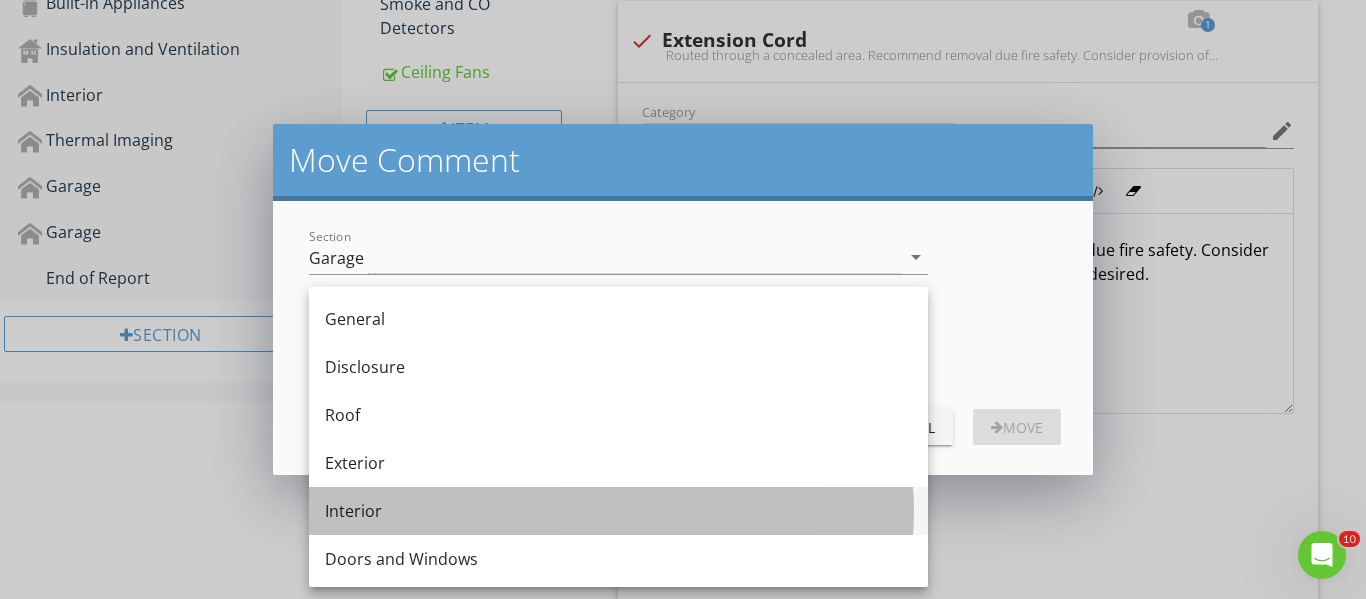 click on "Interior" at bounding box center [618, 511] 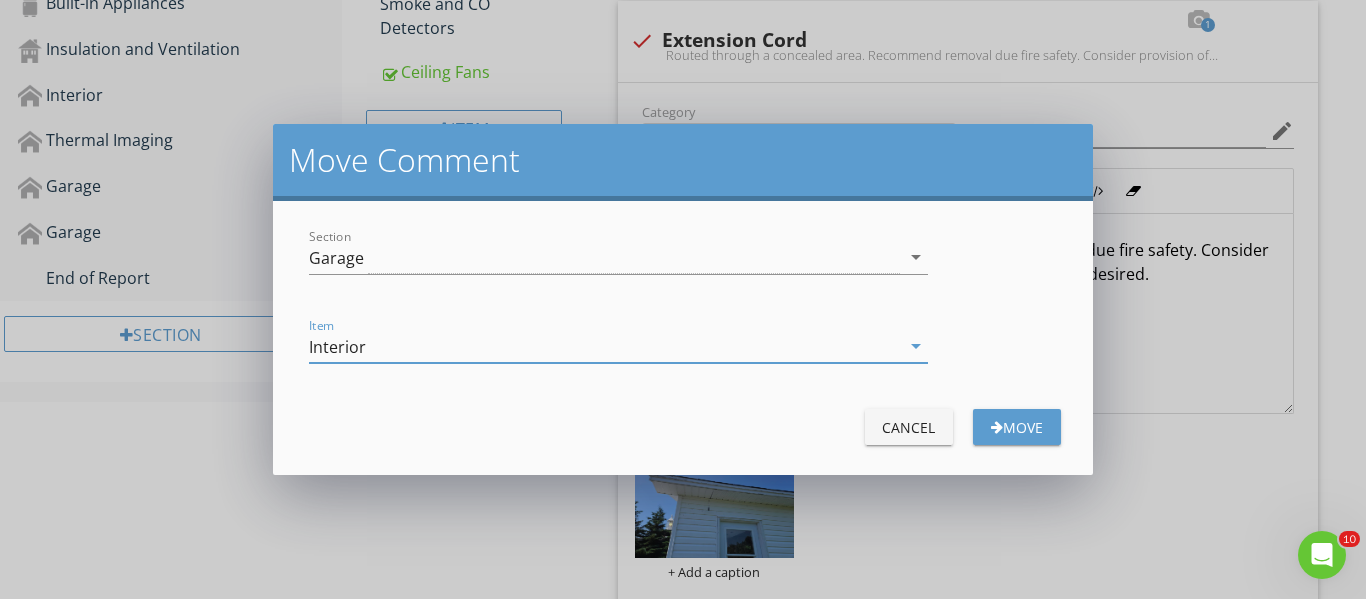 click on "Move" at bounding box center (1017, 427) 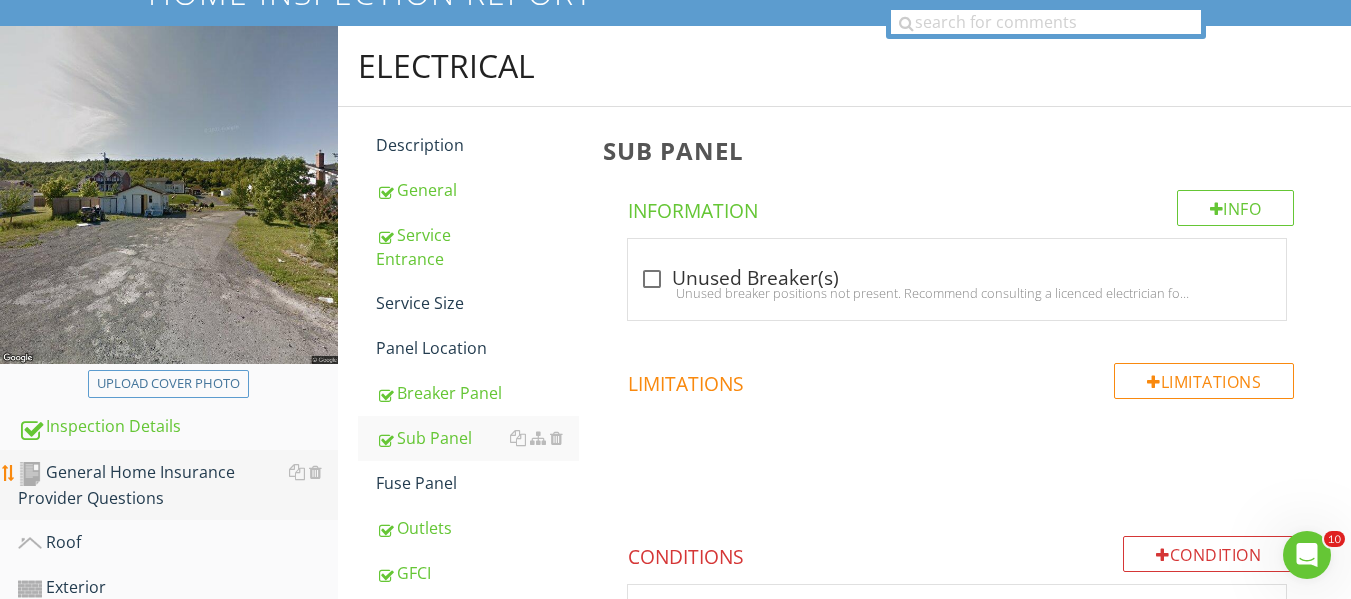 scroll, scrollTop: 0, scrollLeft: 0, axis: both 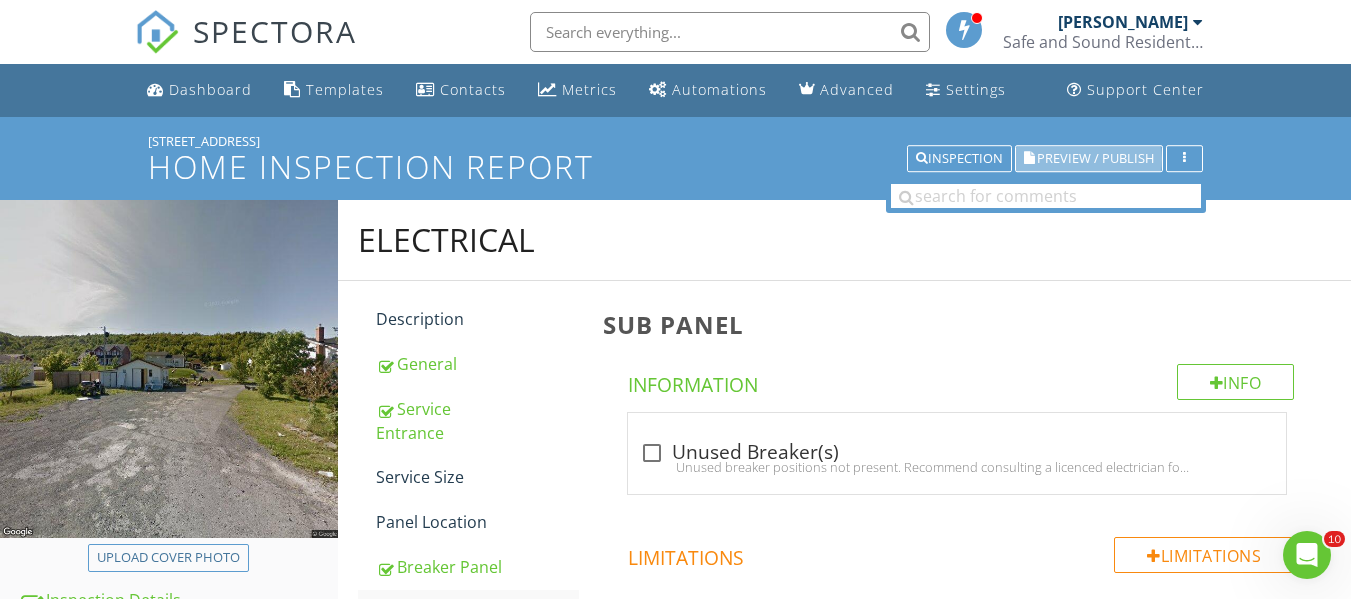 click on "Preview / Publish" at bounding box center [1095, 158] 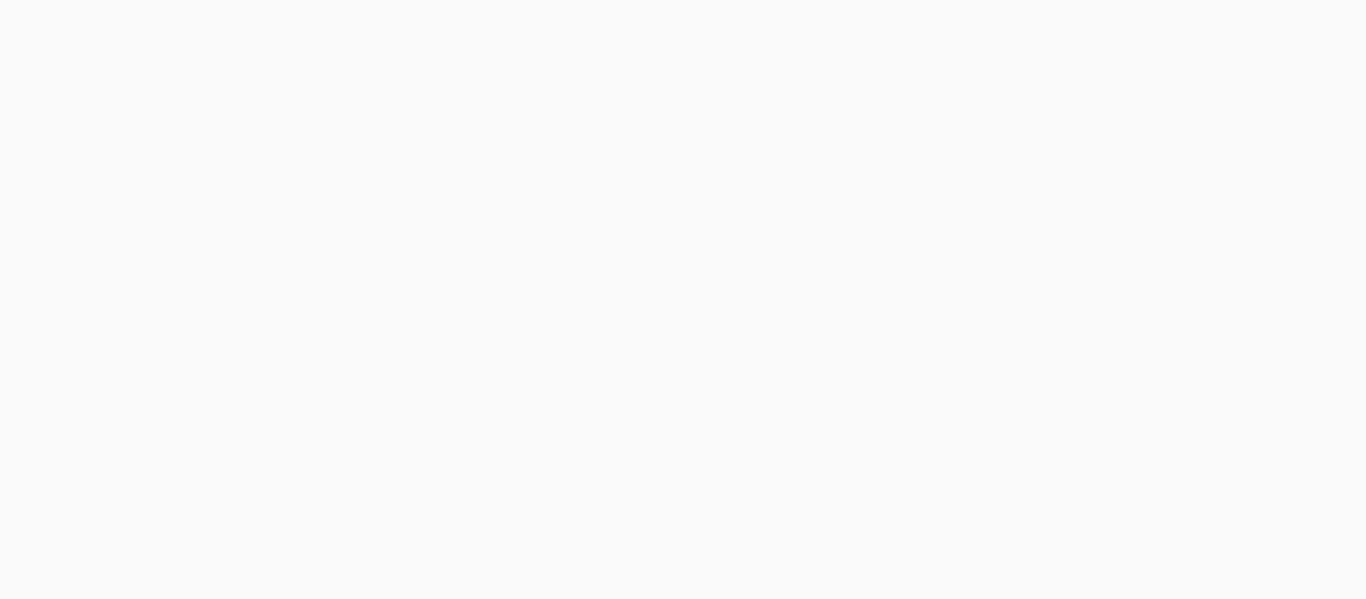 scroll, scrollTop: 0, scrollLeft: 0, axis: both 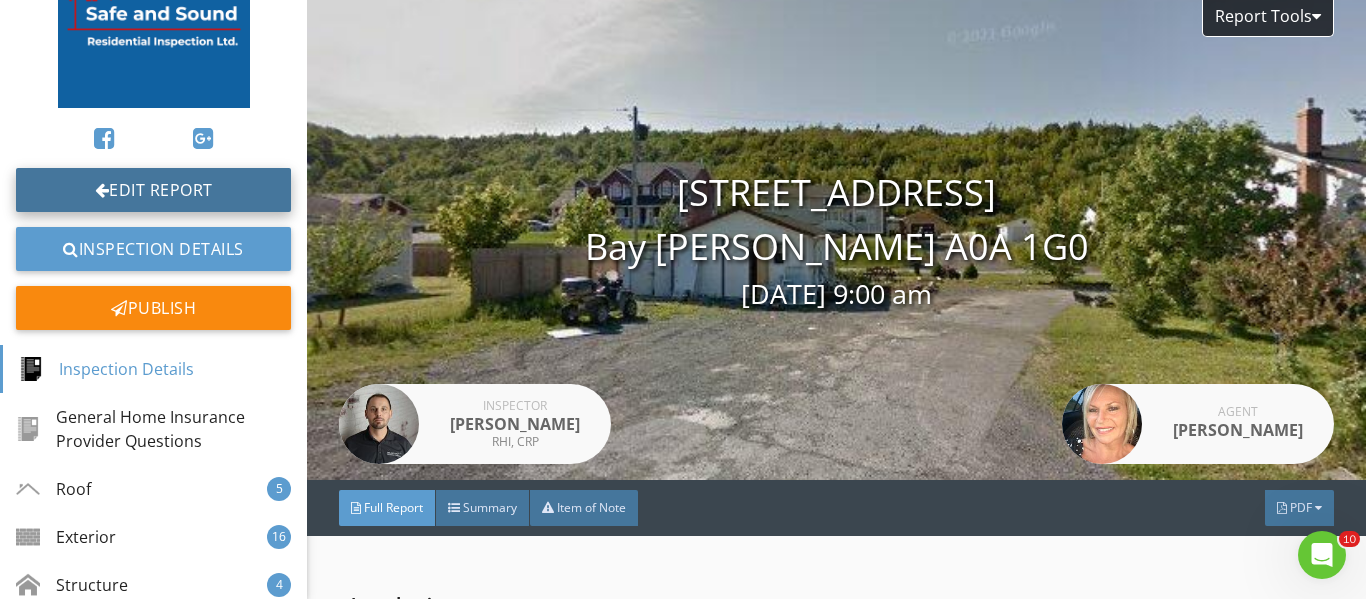 click on "Edit Report" at bounding box center [153, 190] 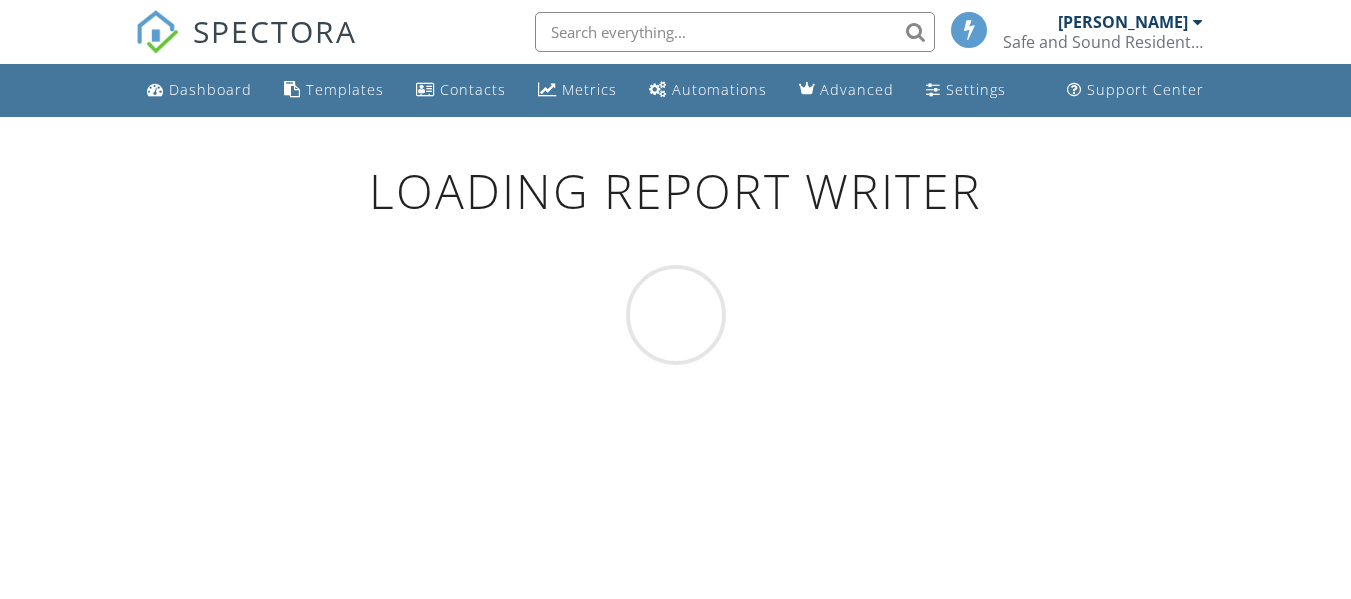 scroll, scrollTop: 0, scrollLeft: 0, axis: both 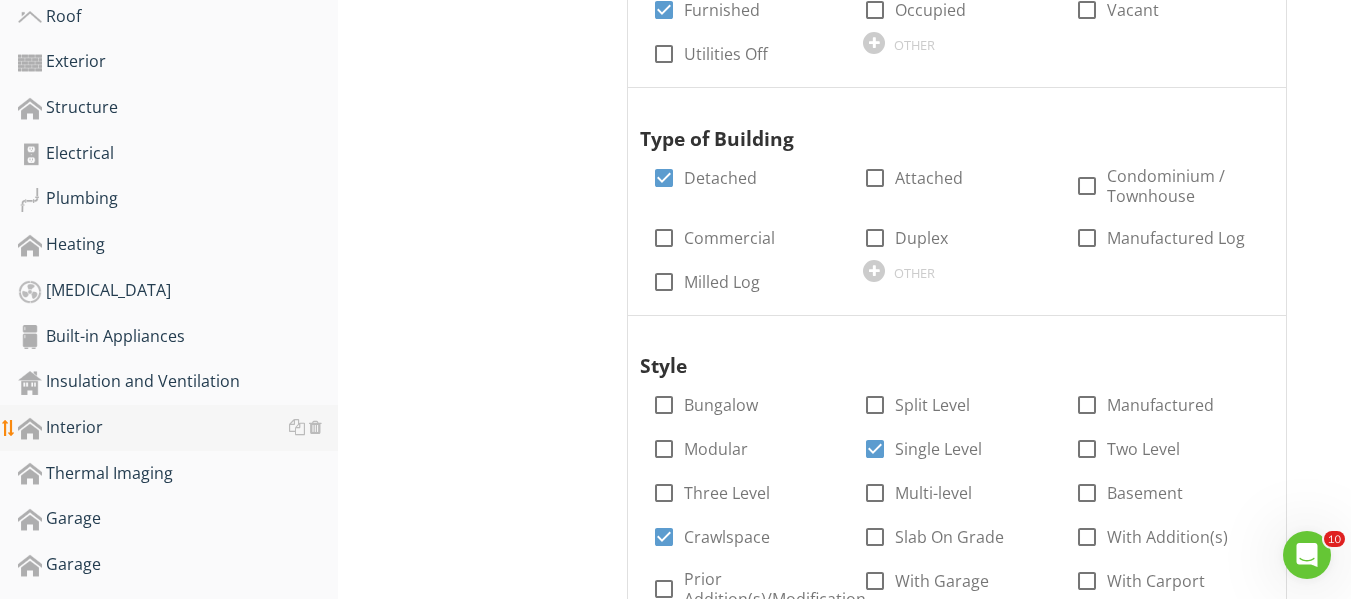 click on "Interior" at bounding box center (178, 428) 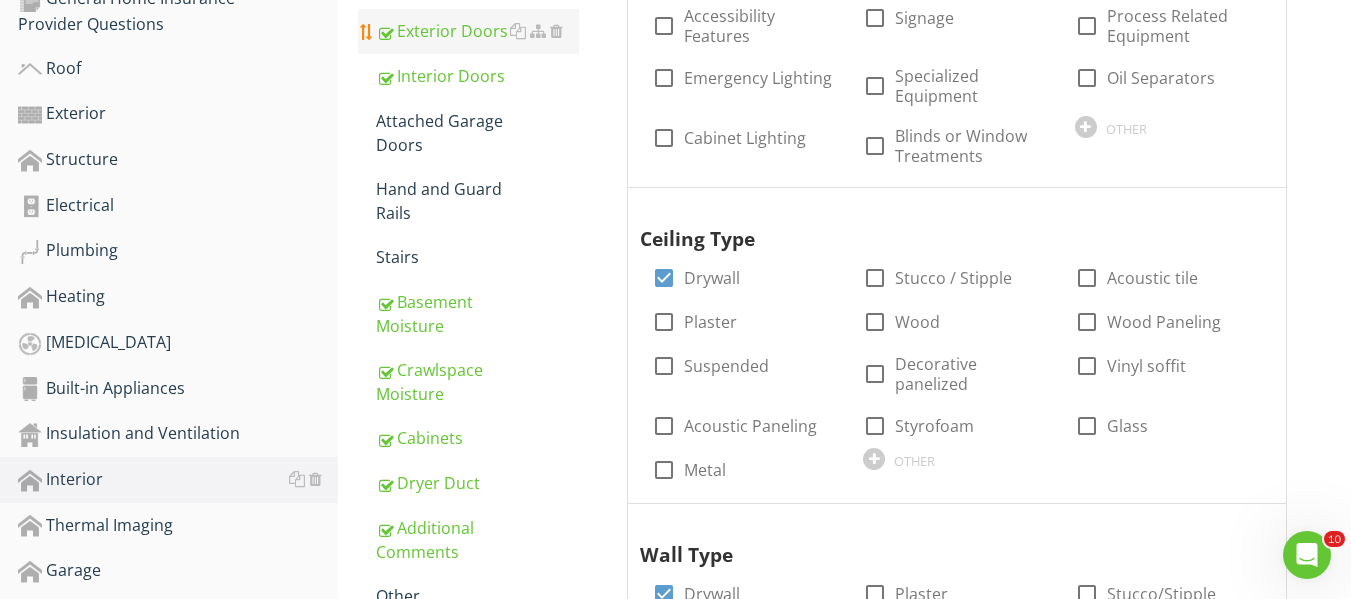 scroll, scrollTop: 600, scrollLeft: 0, axis: vertical 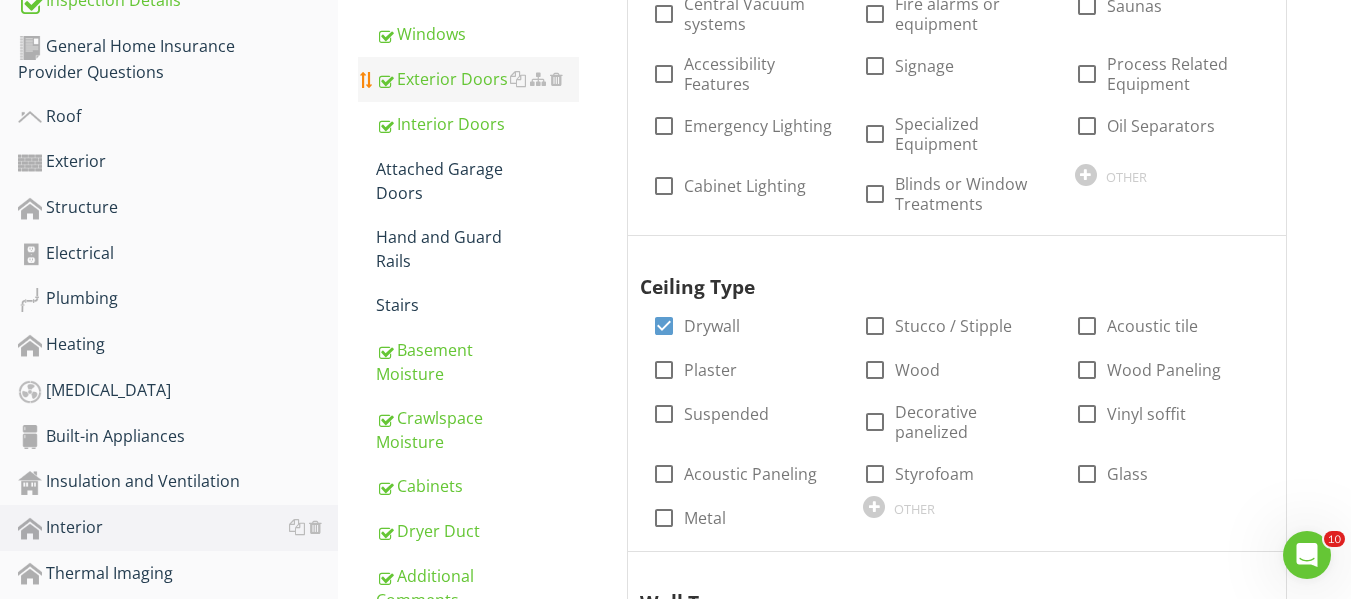 click on "Exterior Doors" at bounding box center (477, 79) 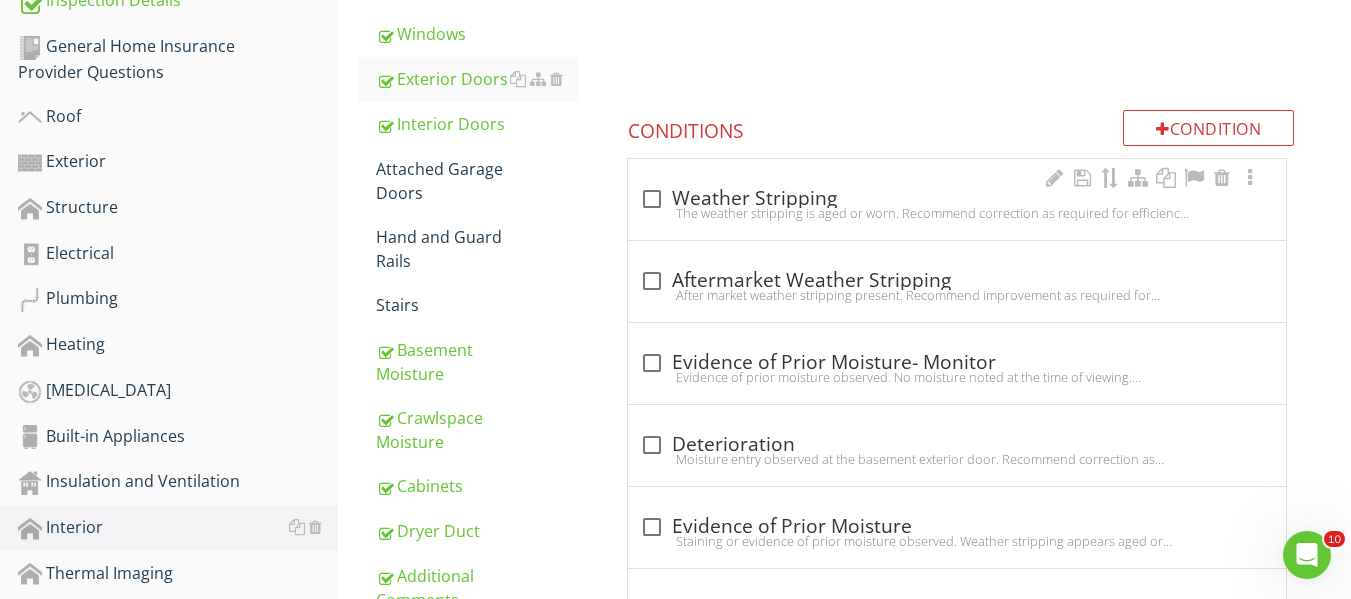 click on "The weather stripping is aged or worn. Recommend correction as required for efficiency and to aid in prevention of moisture entry." at bounding box center [957, 213] 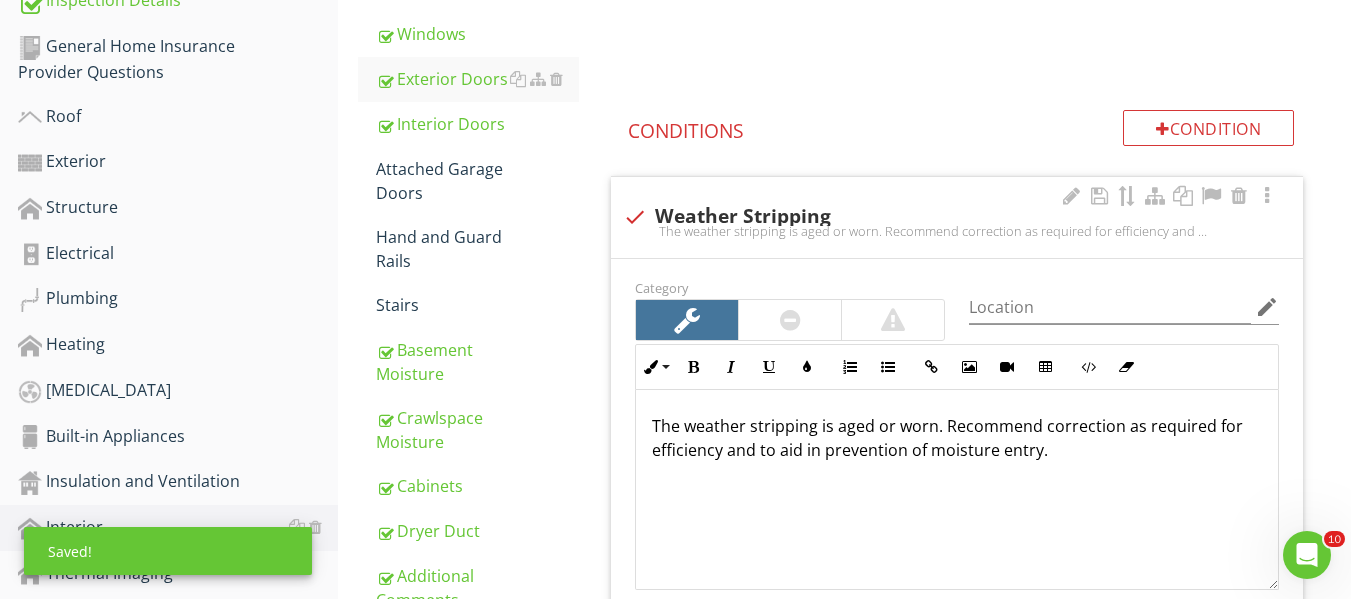 scroll, scrollTop: 1, scrollLeft: 0, axis: vertical 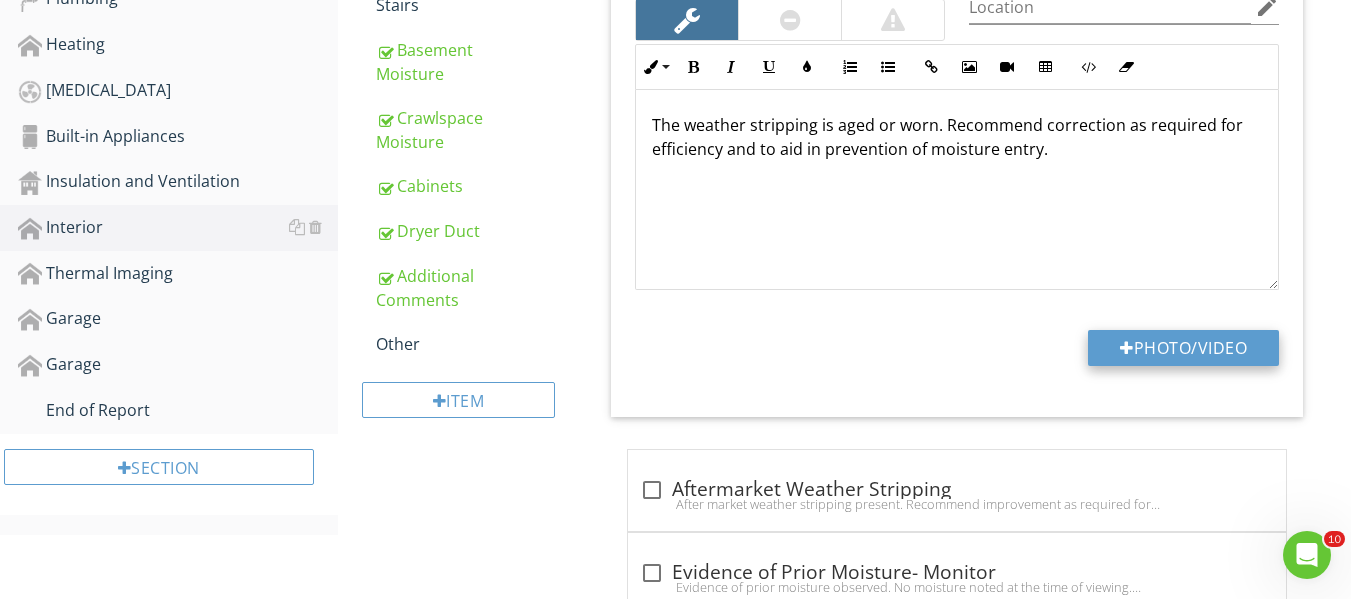 click on "Photo/Video" at bounding box center (1183, 348) 